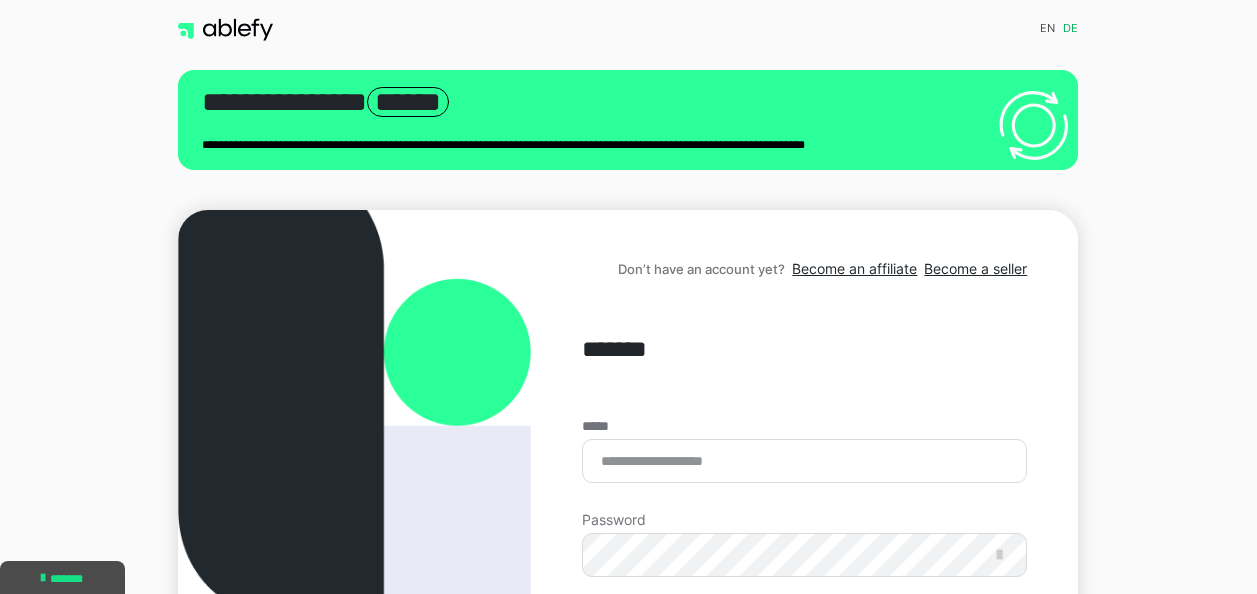 scroll, scrollTop: 305, scrollLeft: 0, axis: vertical 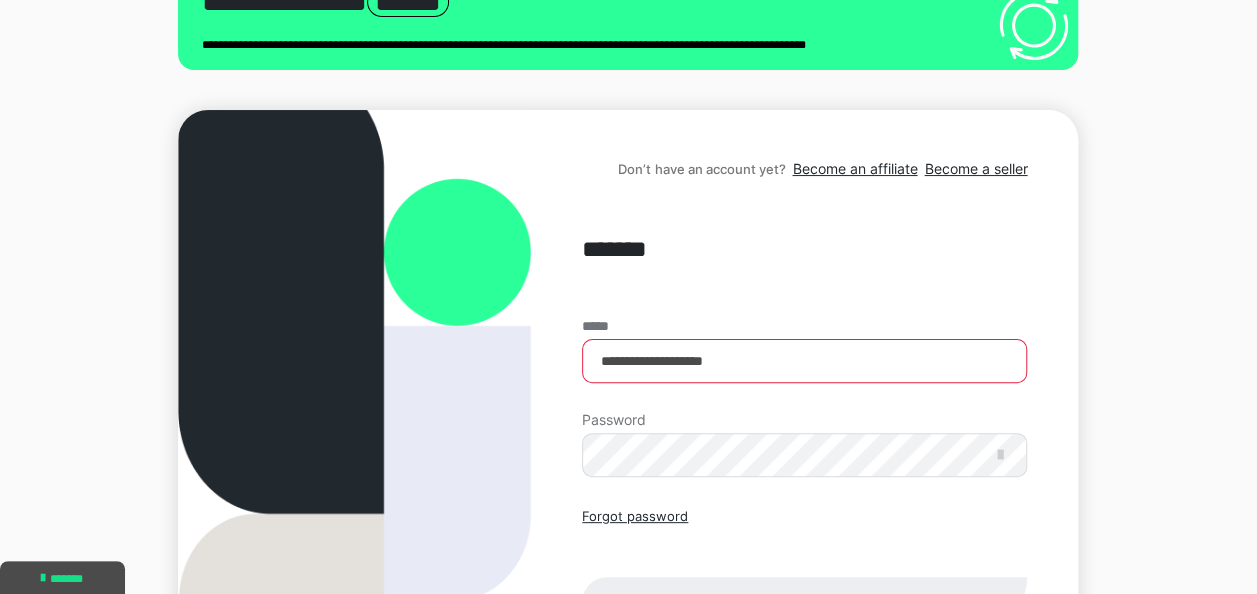 type on "**********" 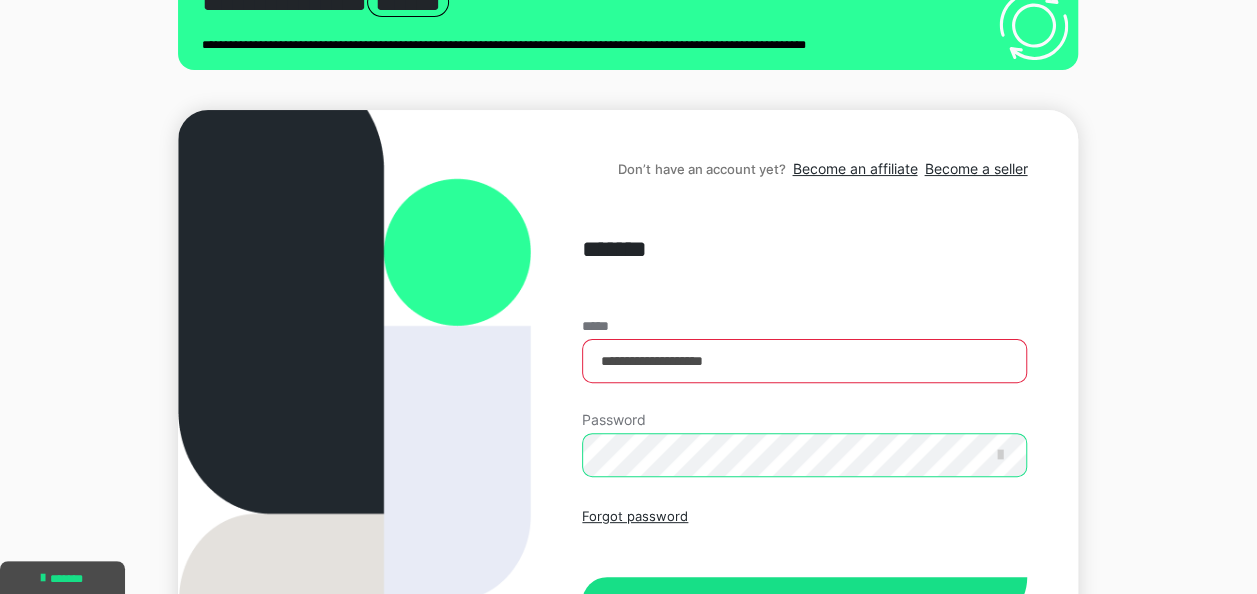 click on "Sign in" at bounding box center [804, 602] 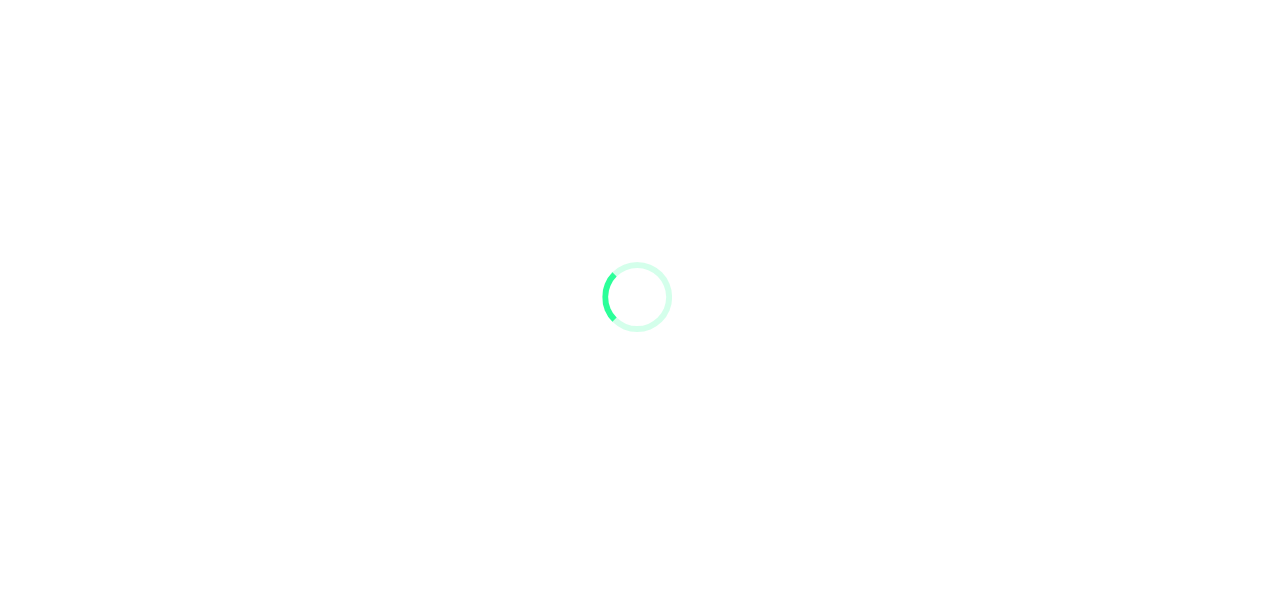scroll, scrollTop: 0, scrollLeft: 0, axis: both 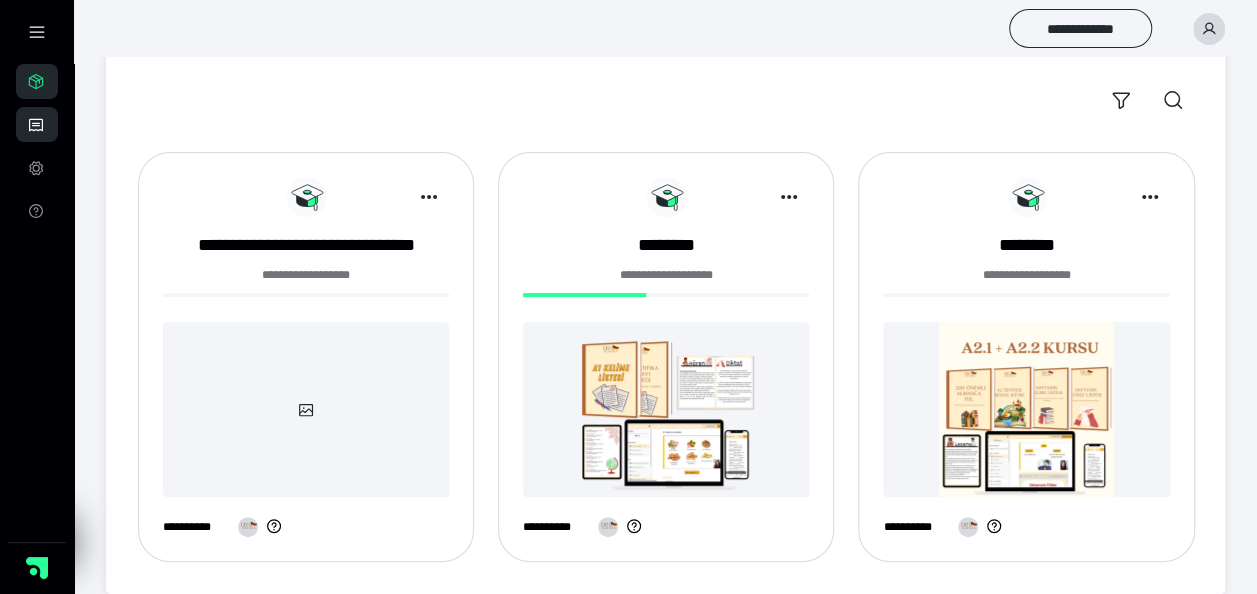 click on "**********" at bounding box center [37, 124] 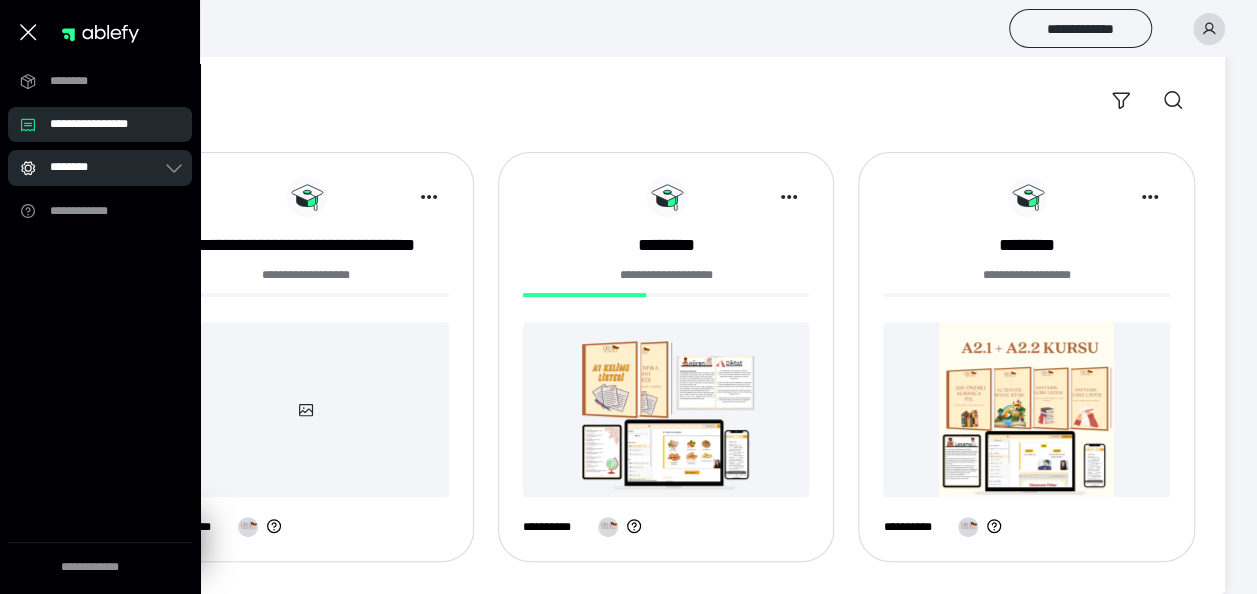 click on "********" at bounding box center (106, 167) 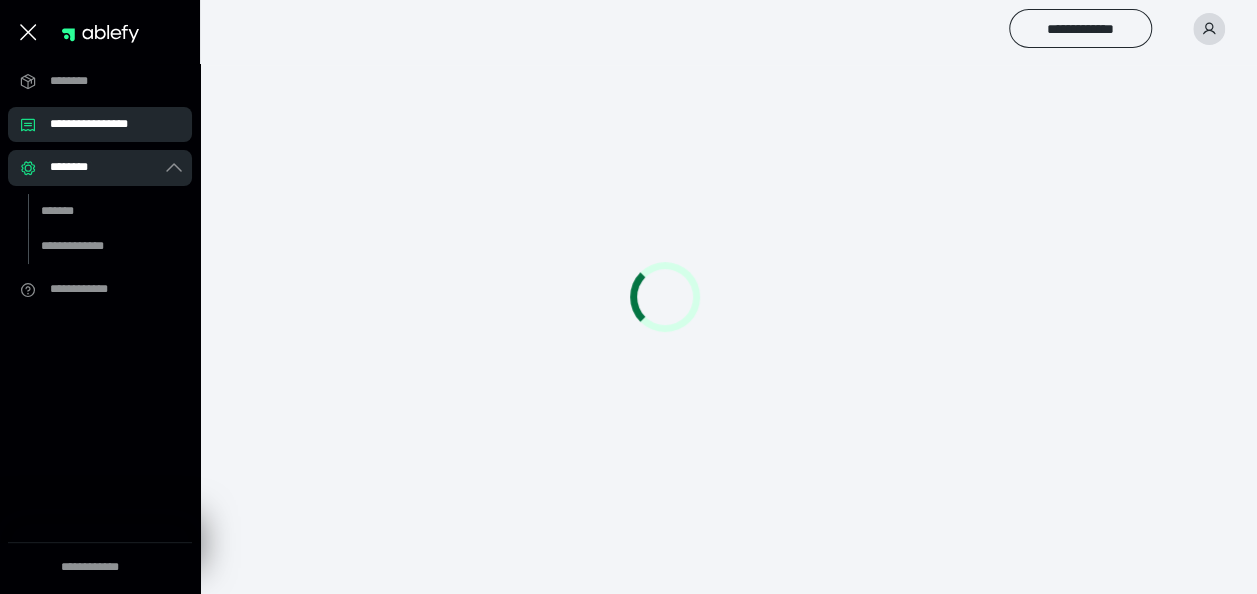 scroll, scrollTop: 0, scrollLeft: 0, axis: both 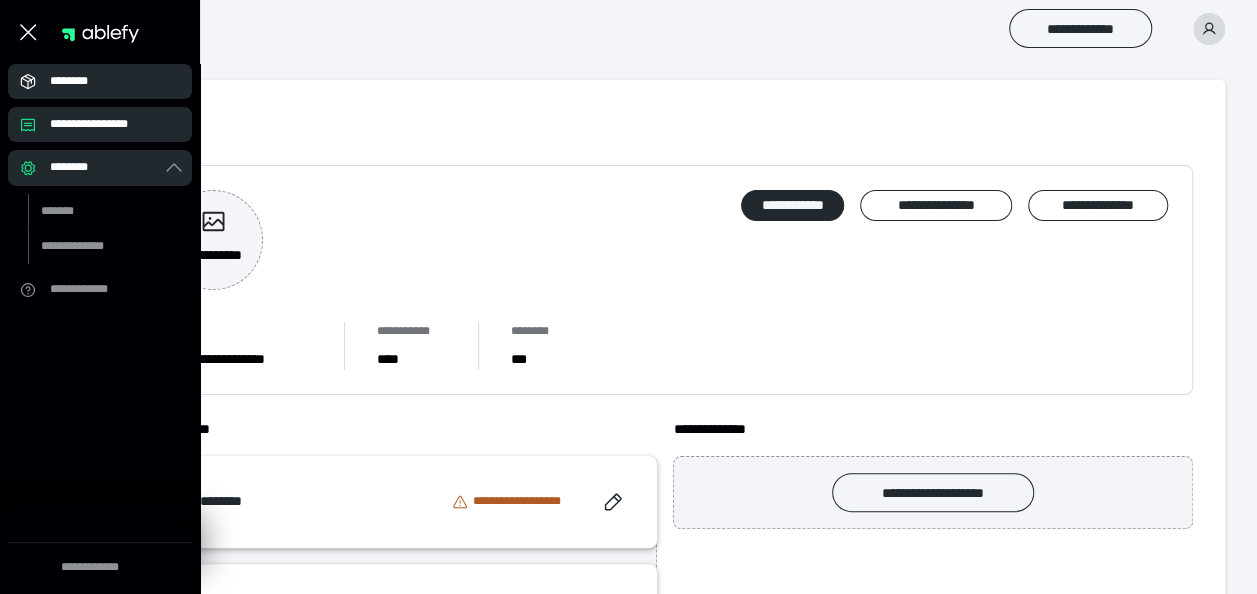 click on "********" at bounding box center (106, 81) 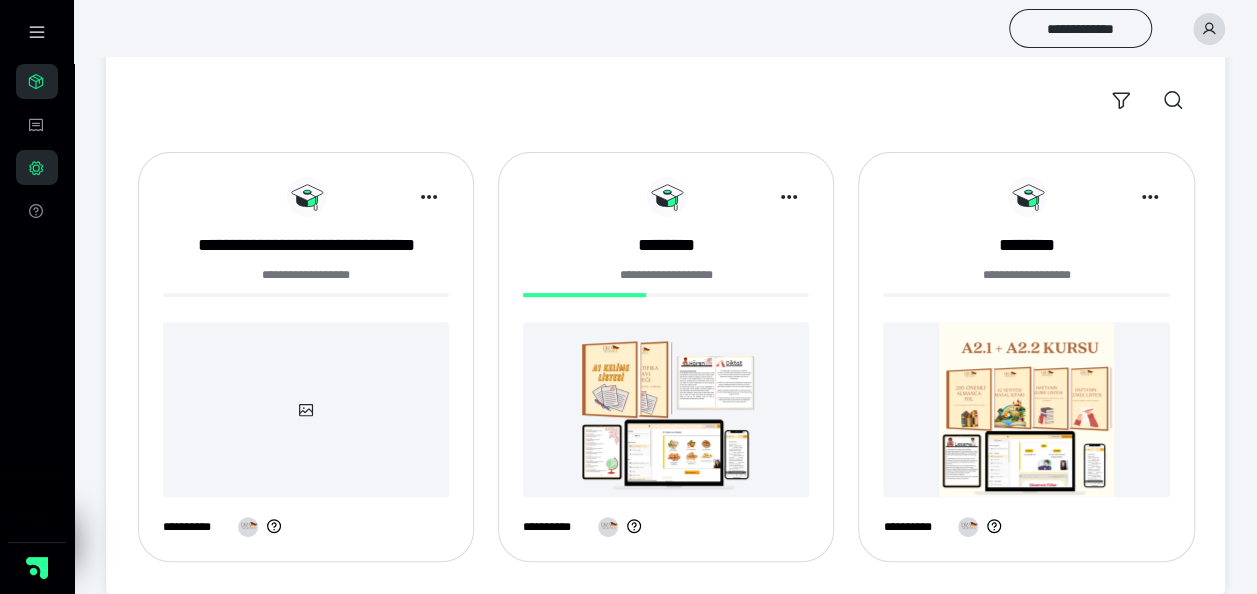 scroll, scrollTop: 186, scrollLeft: 0, axis: vertical 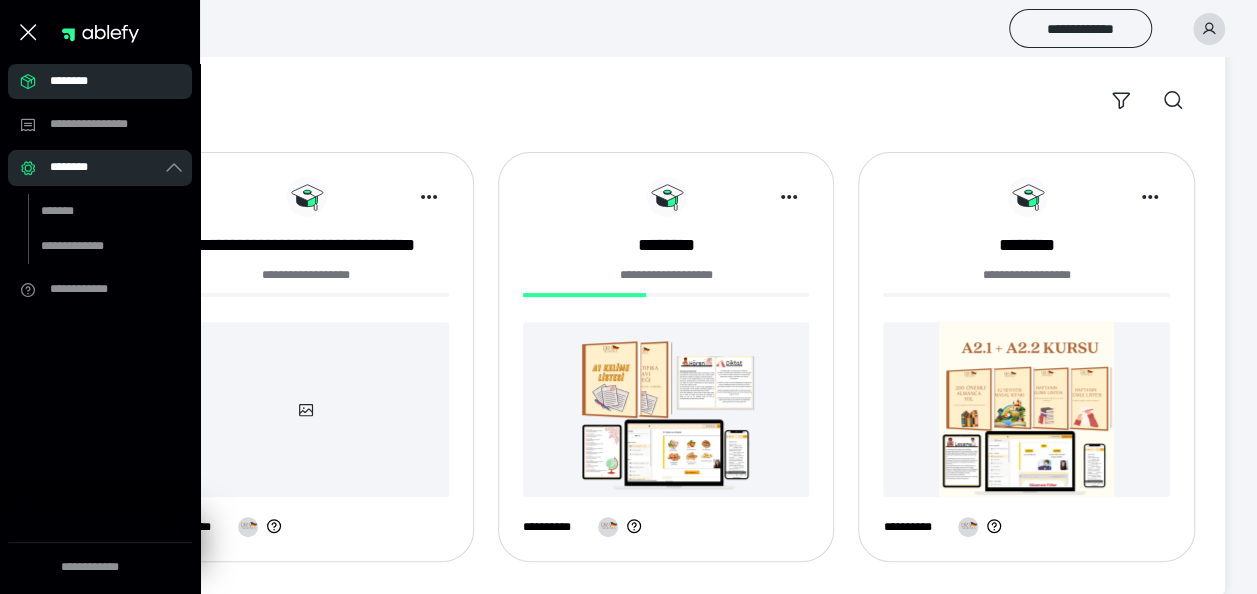 click on "**********" at bounding box center (665, 67) 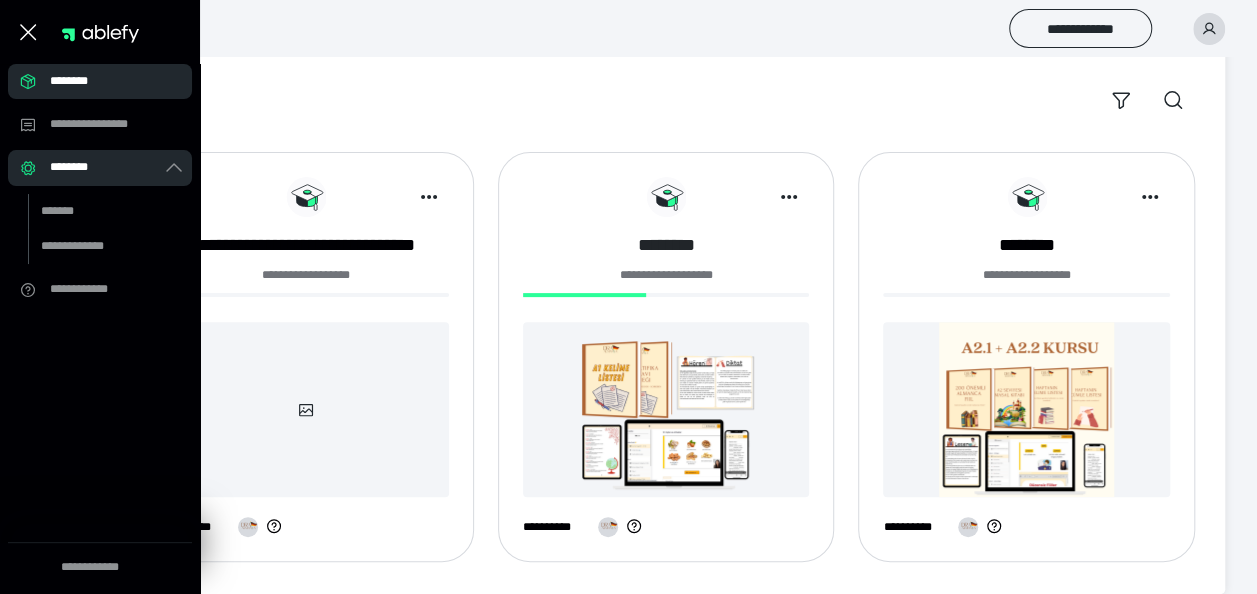click on "********" at bounding box center [666, 245] 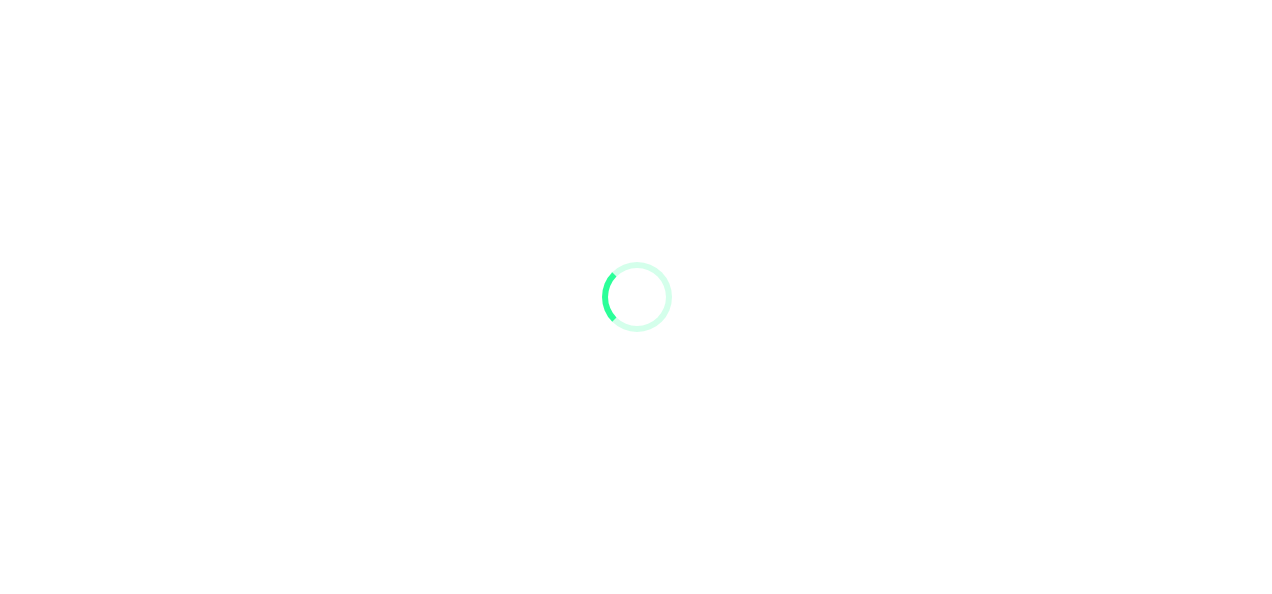 scroll, scrollTop: 0, scrollLeft: 0, axis: both 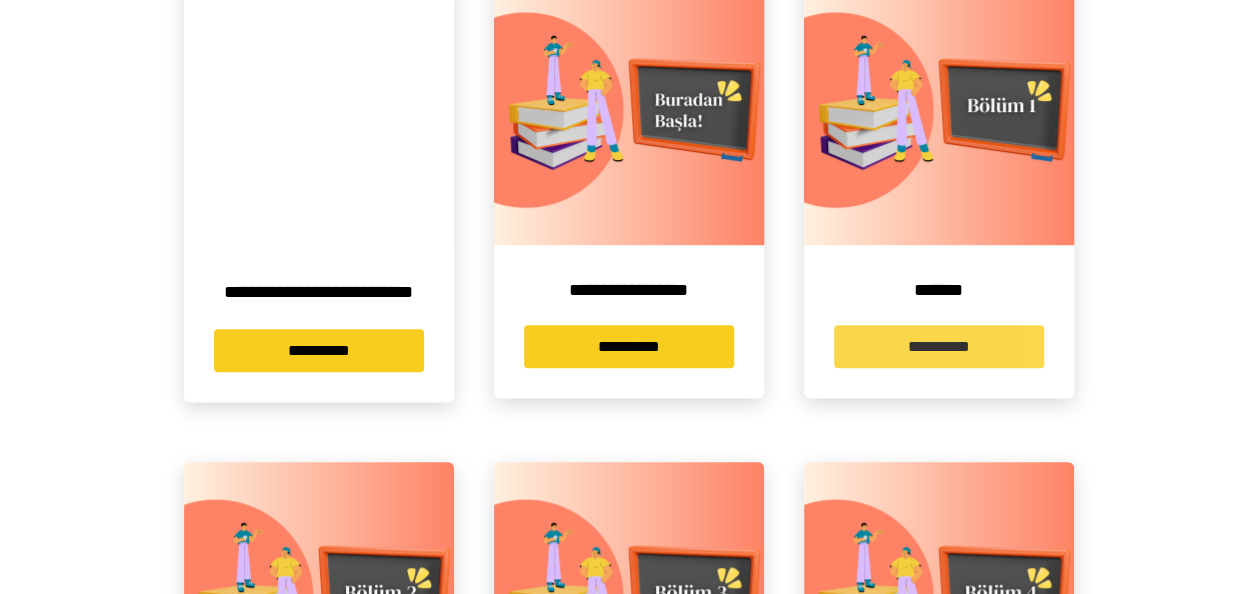 click on "**********" at bounding box center (939, 346) 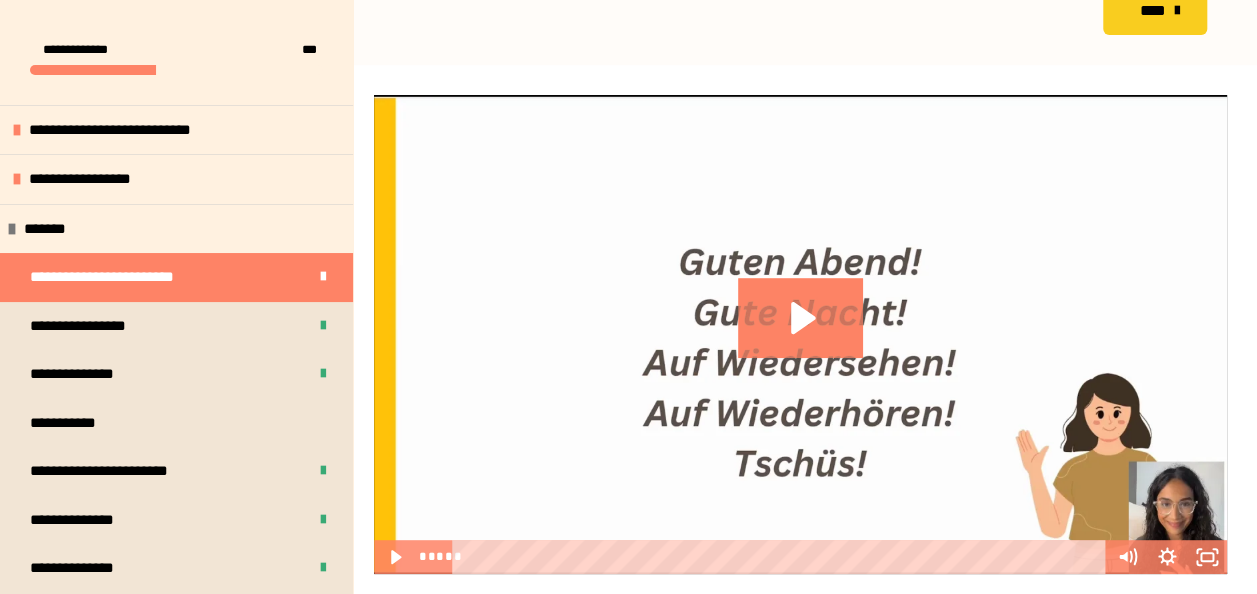 scroll, scrollTop: 357, scrollLeft: 0, axis: vertical 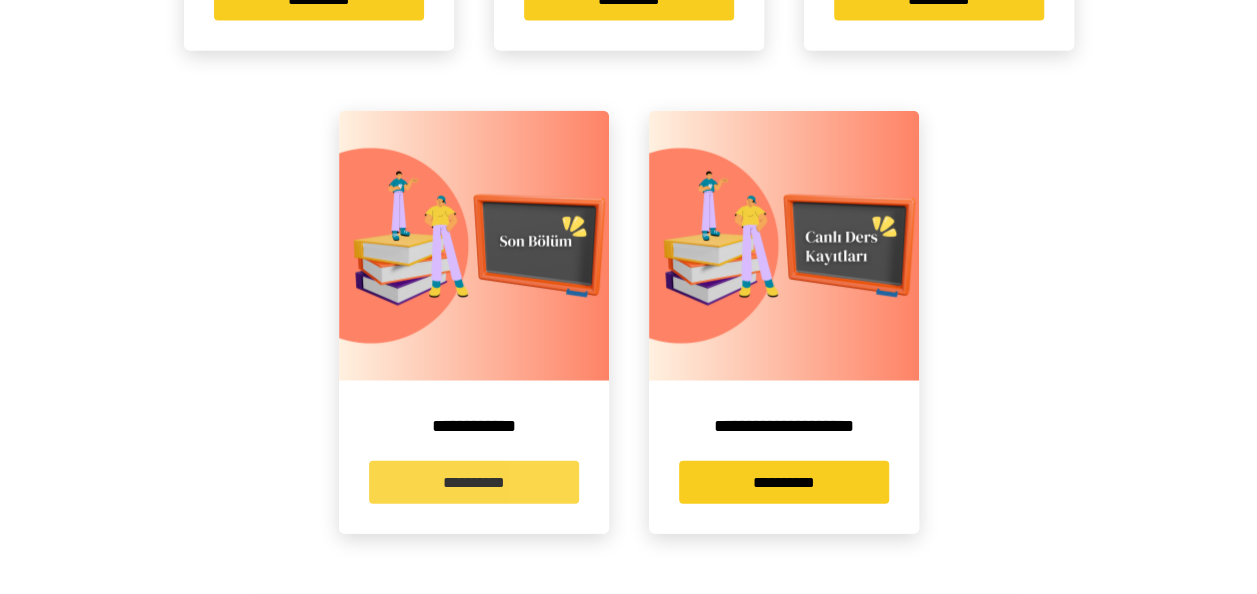 click on "**********" at bounding box center (474, 482) 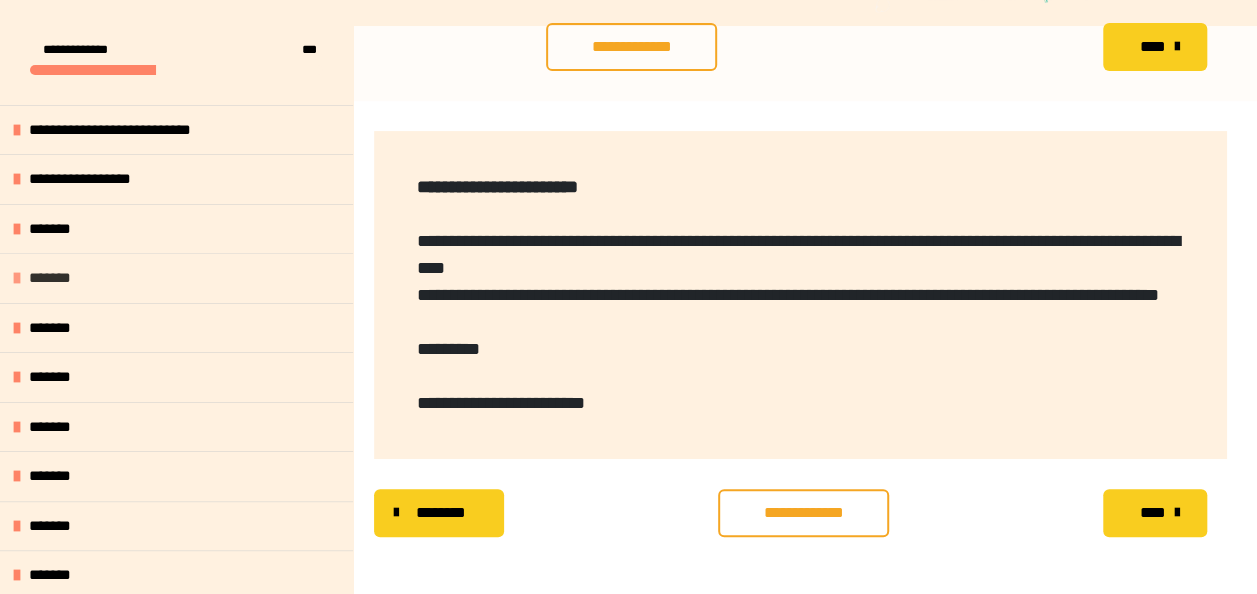 scroll, scrollTop: 357, scrollLeft: 0, axis: vertical 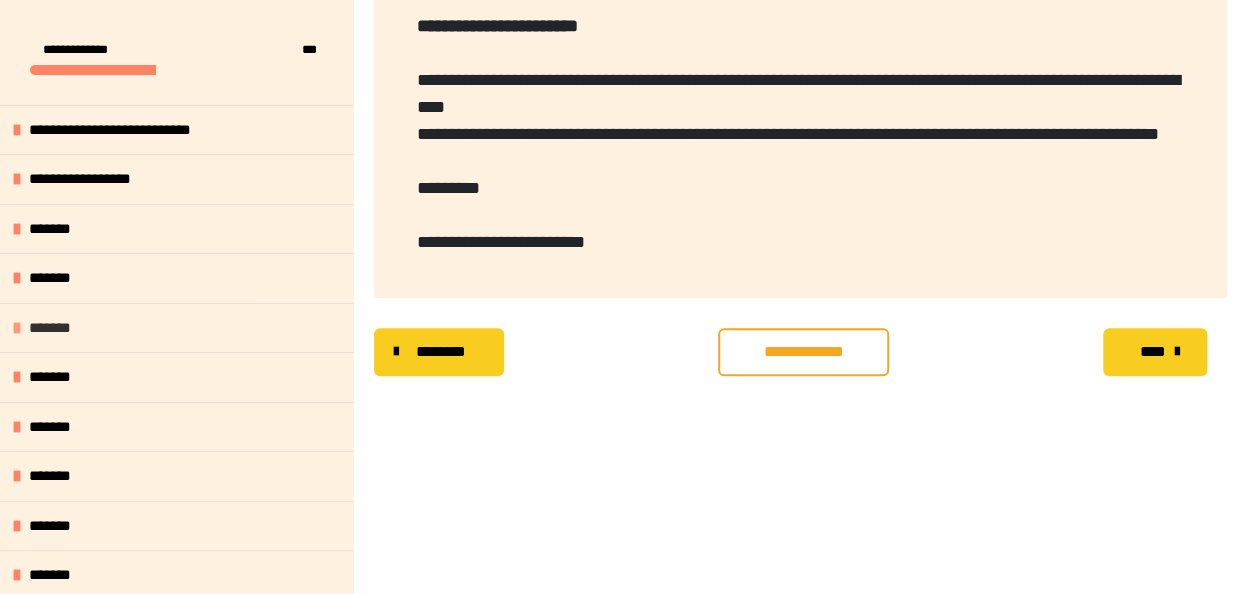 click on "*******" at bounding box center [60, 328] 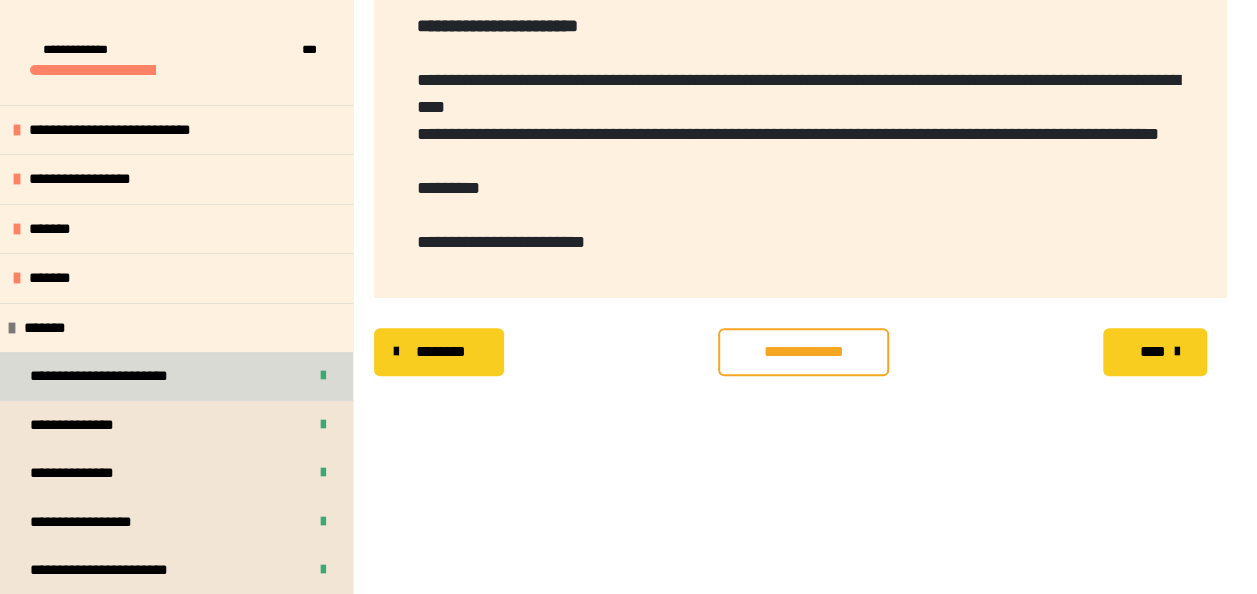 click on "**********" at bounding box center (114, 376) 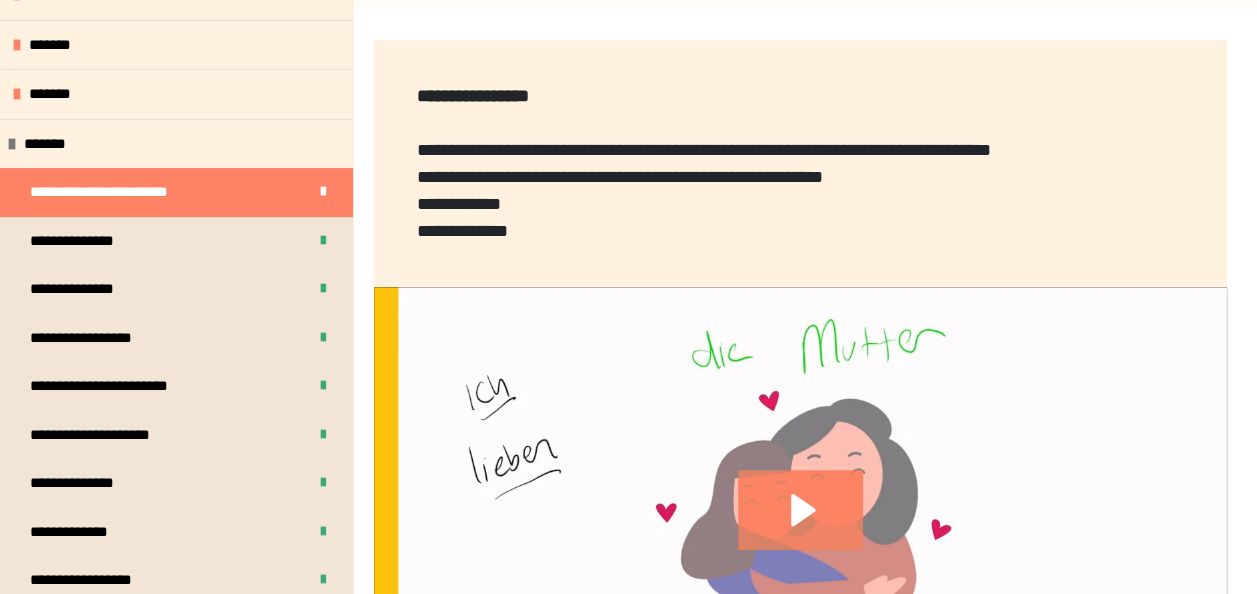 scroll, scrollTop: 200, scrollLeft: 0, axis: vertical 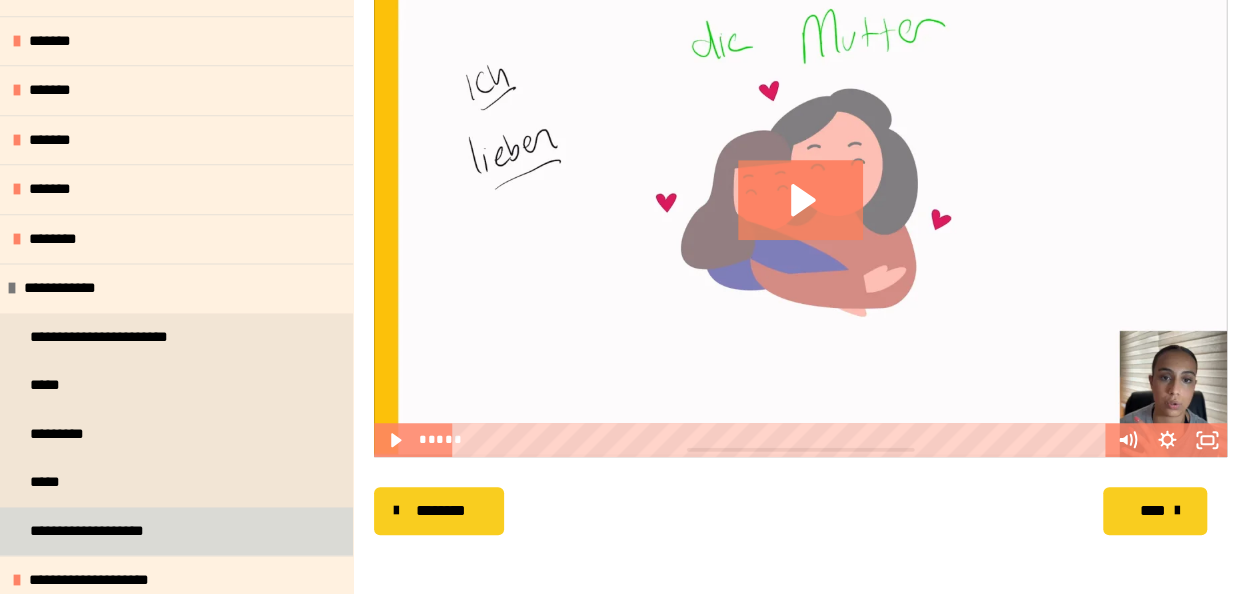 click on "**********" at bounding box center (105, 531) 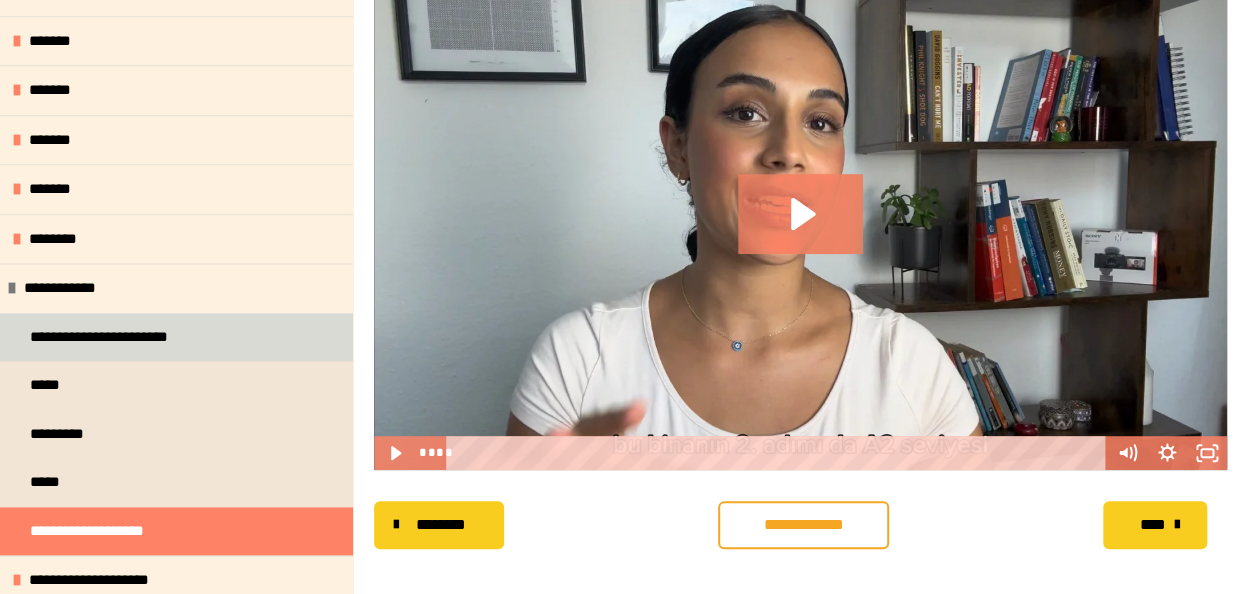 scroll, scrollTop: 357, scrollLeft: 0, axis: vertical 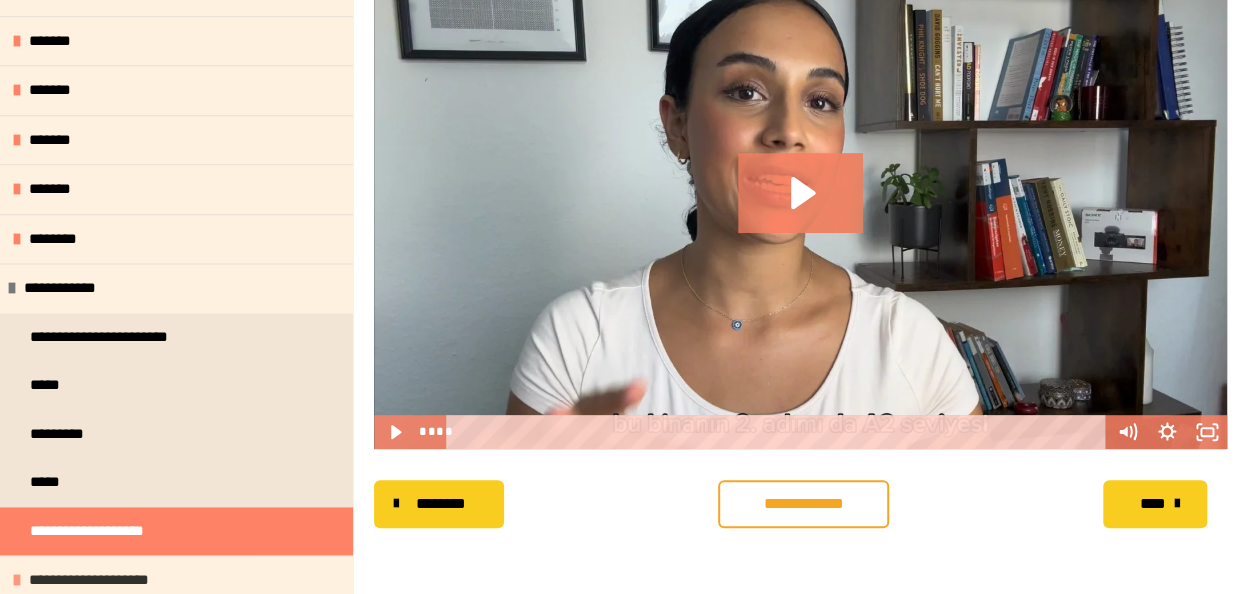 click on "**********" at bounding box center (99, 580) 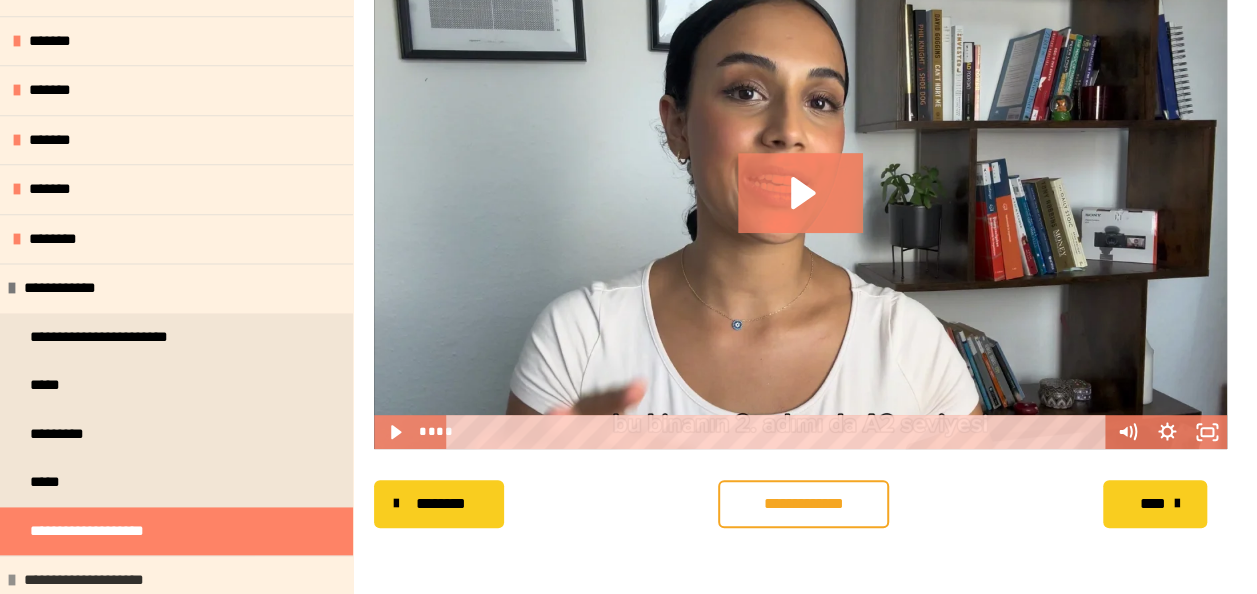click on "**********" at bounding box center [94, 580] 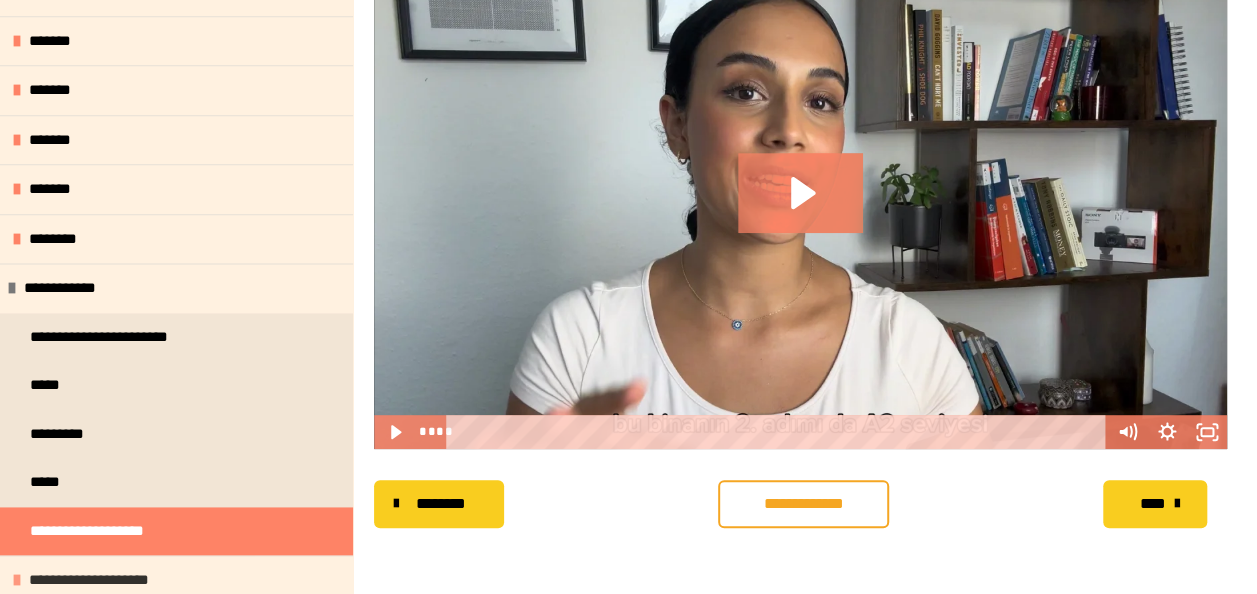 click on "**********" at bounding box center [99, 580] 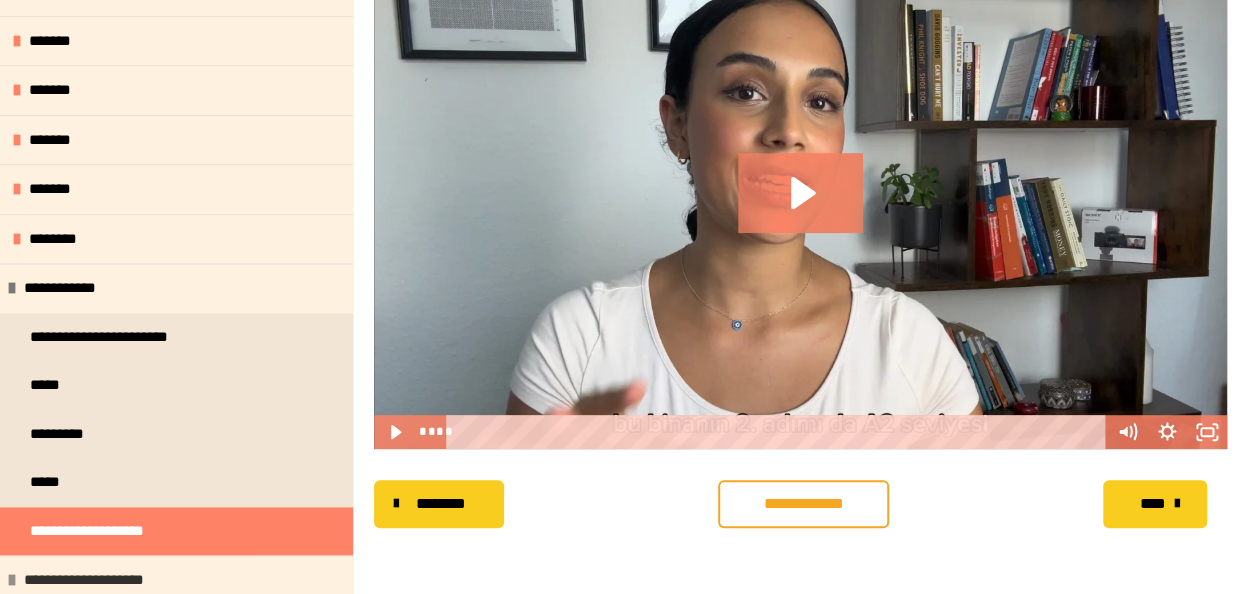 scroll, scrollTop: 1357, scrollLeft: 0, axis: vertical 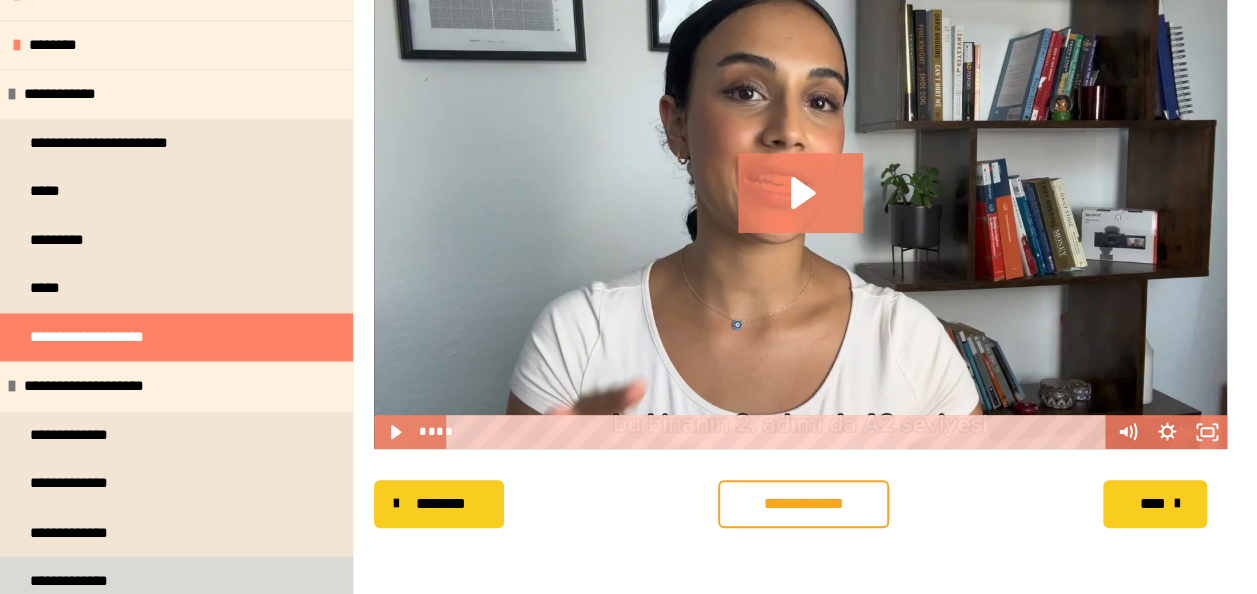 click on "**********" at bounding box center (77, 580) 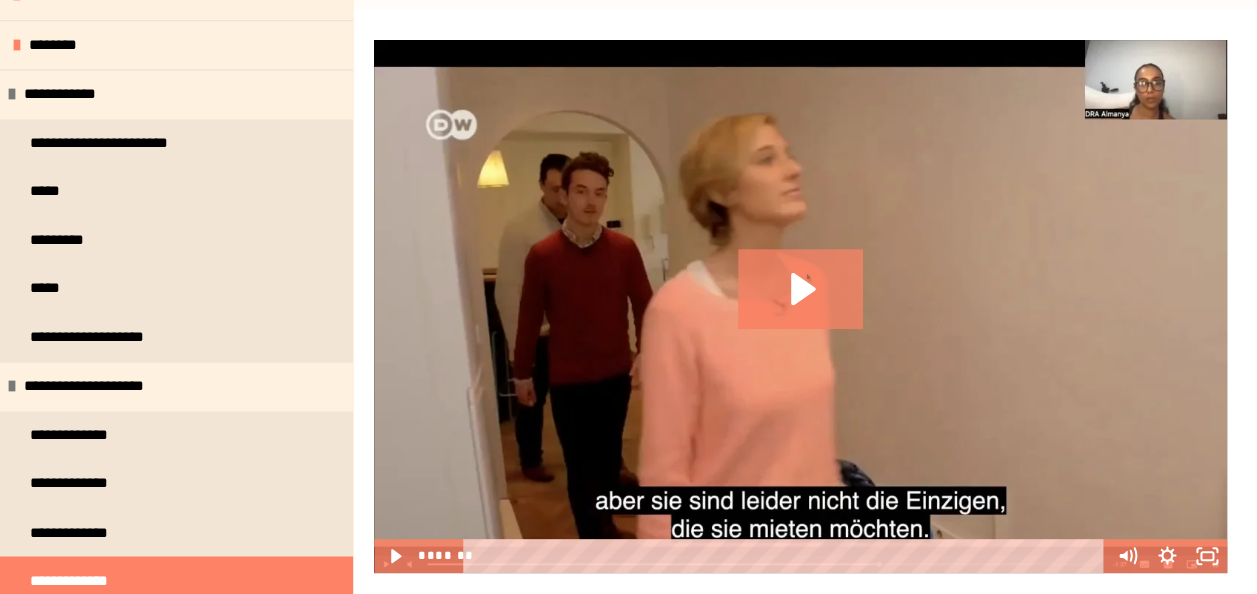 click on "**********" at bounding box center (77, 580) 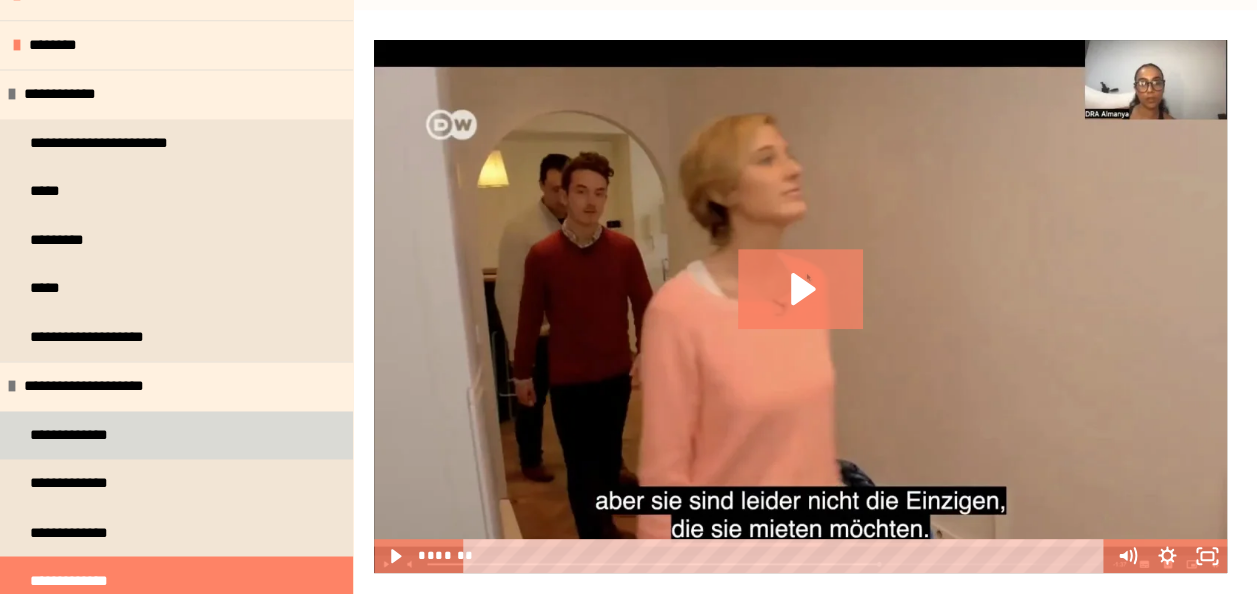 click on "**********" at bounding box center (176, 435) 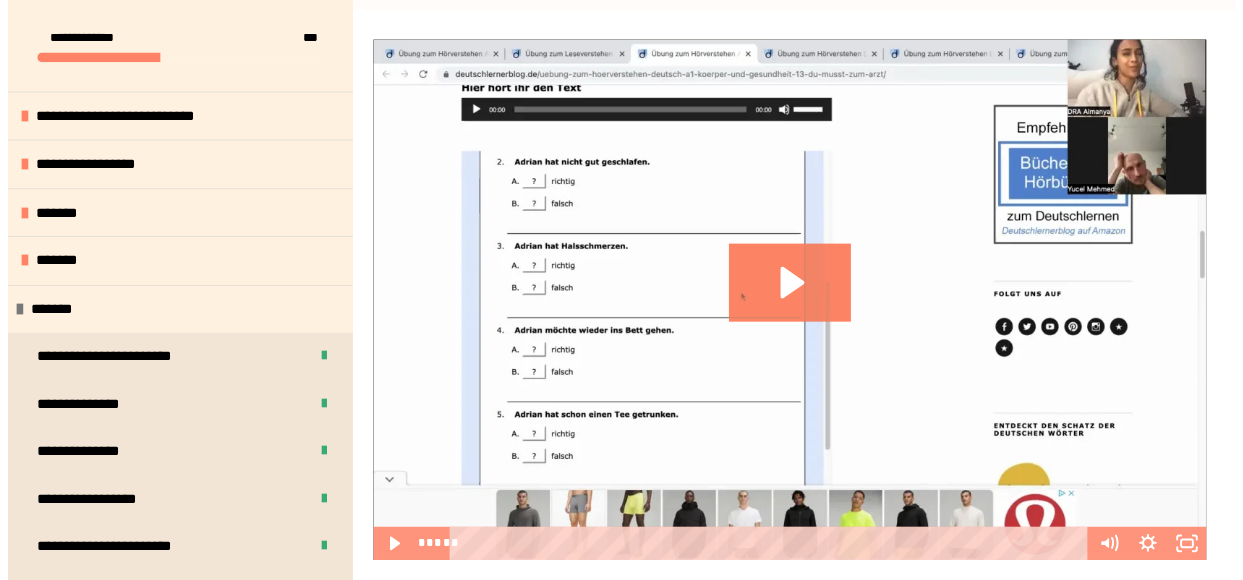 scroll, scrollTop: 0, scrollLeft: 0, axis: both 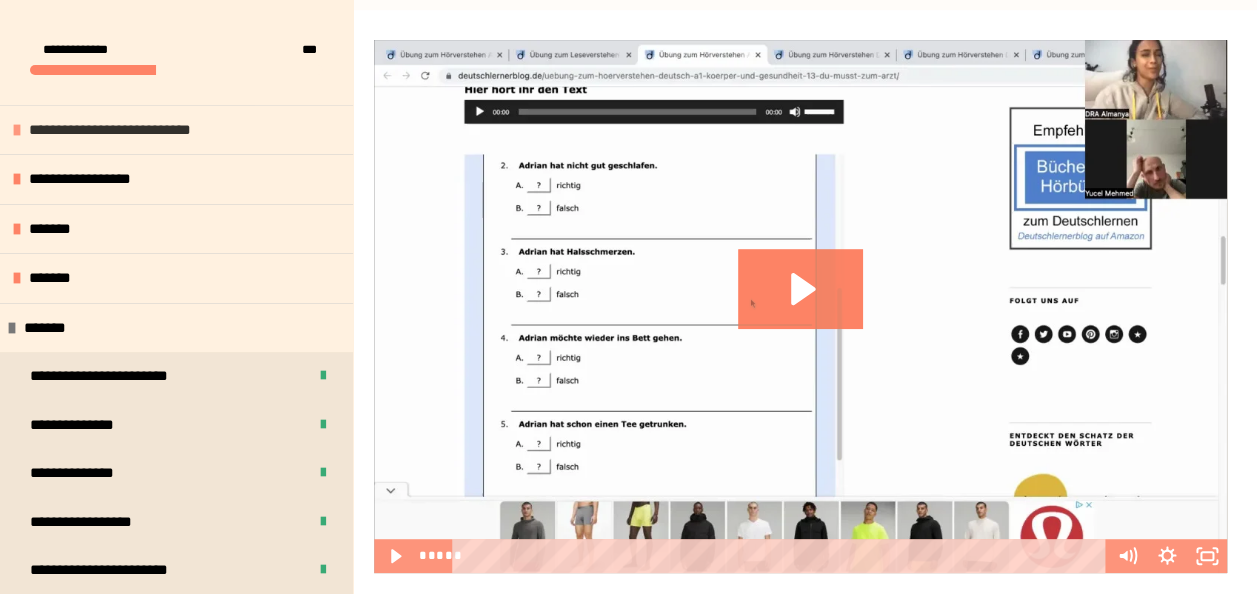 click on "**********" at bounding box center [148, 130] 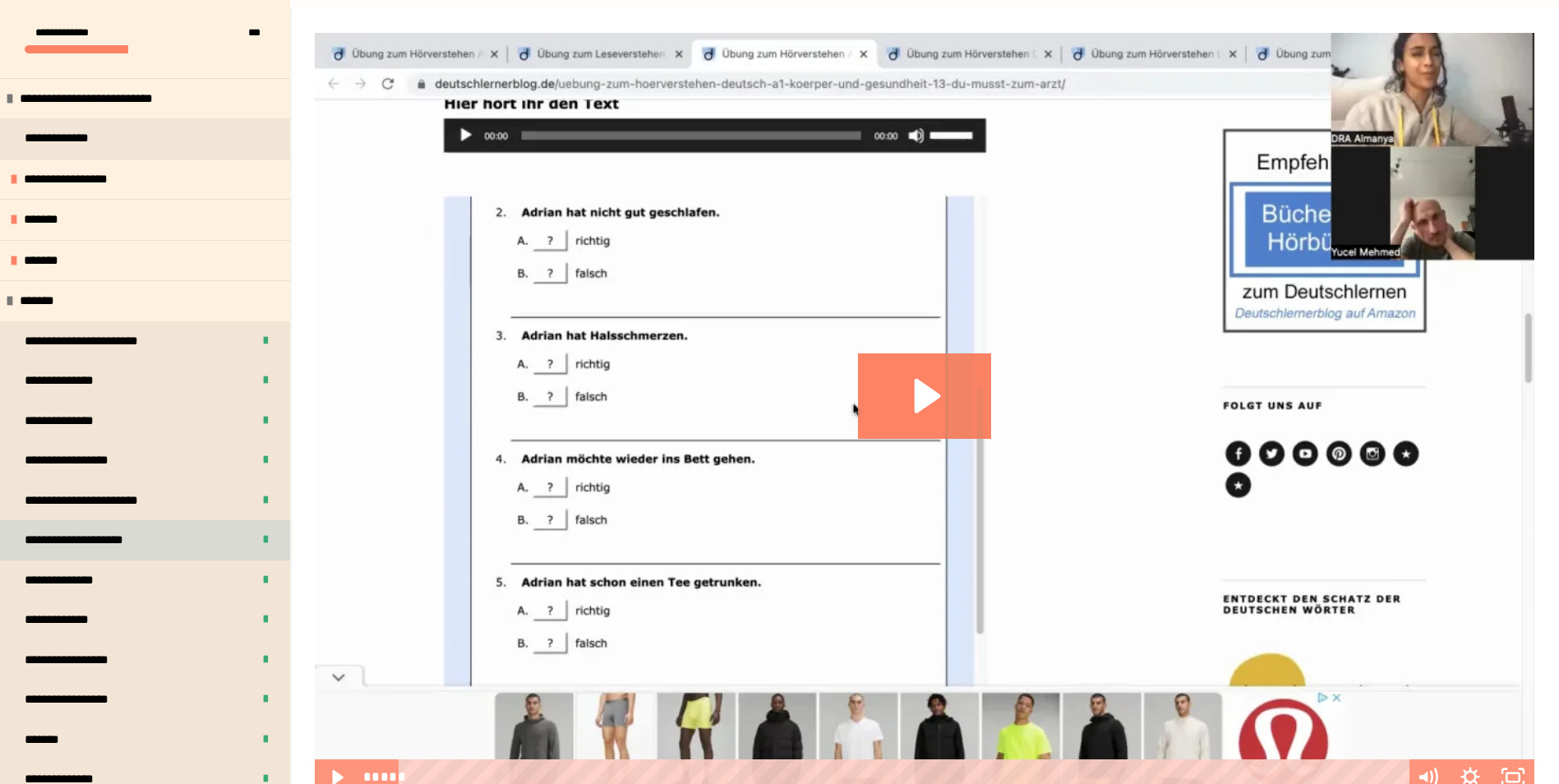 scroll, scrollTop: 0, scrollLeft: 0, axis: both 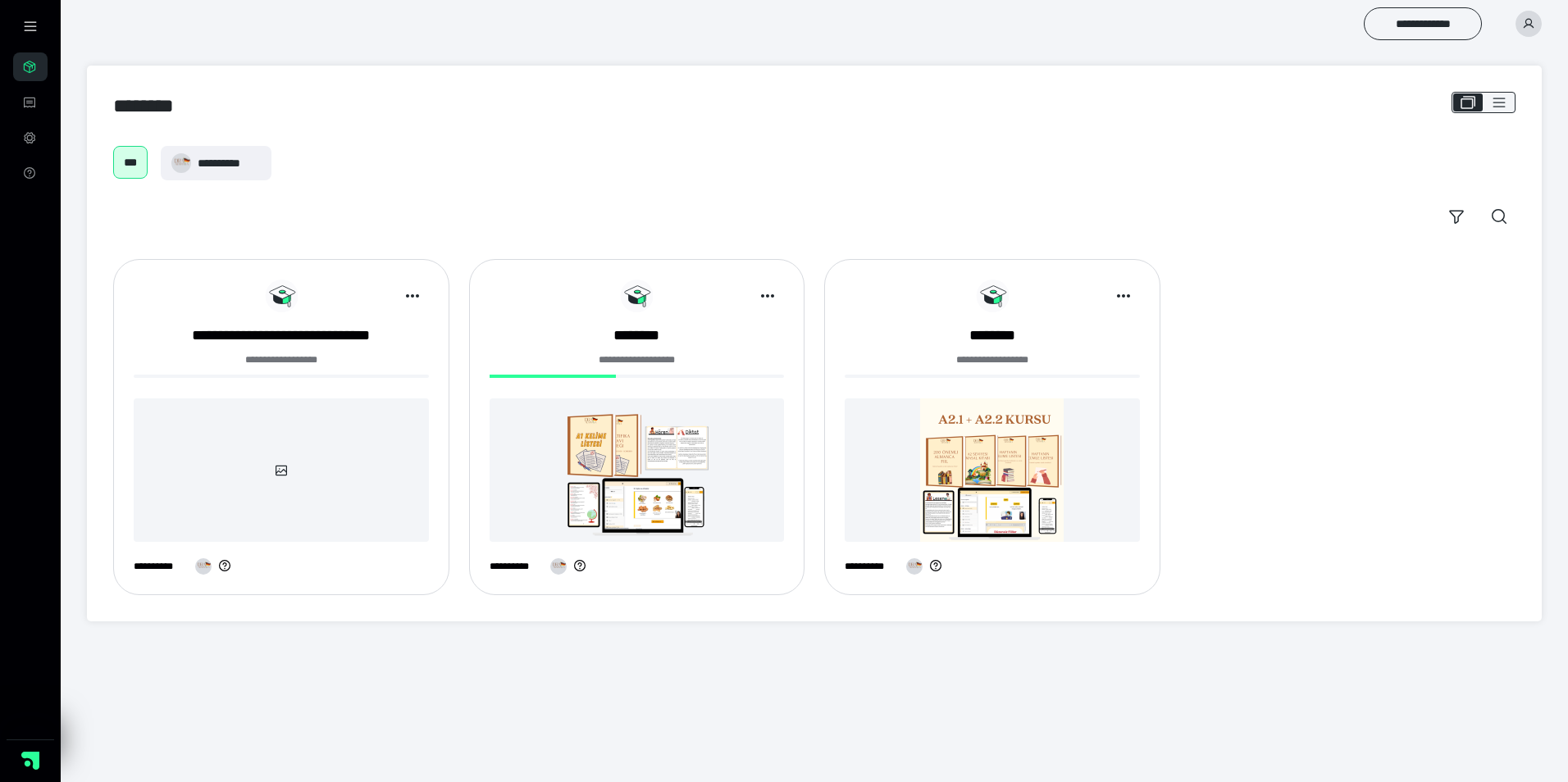 click at bounding box center [637, 470] 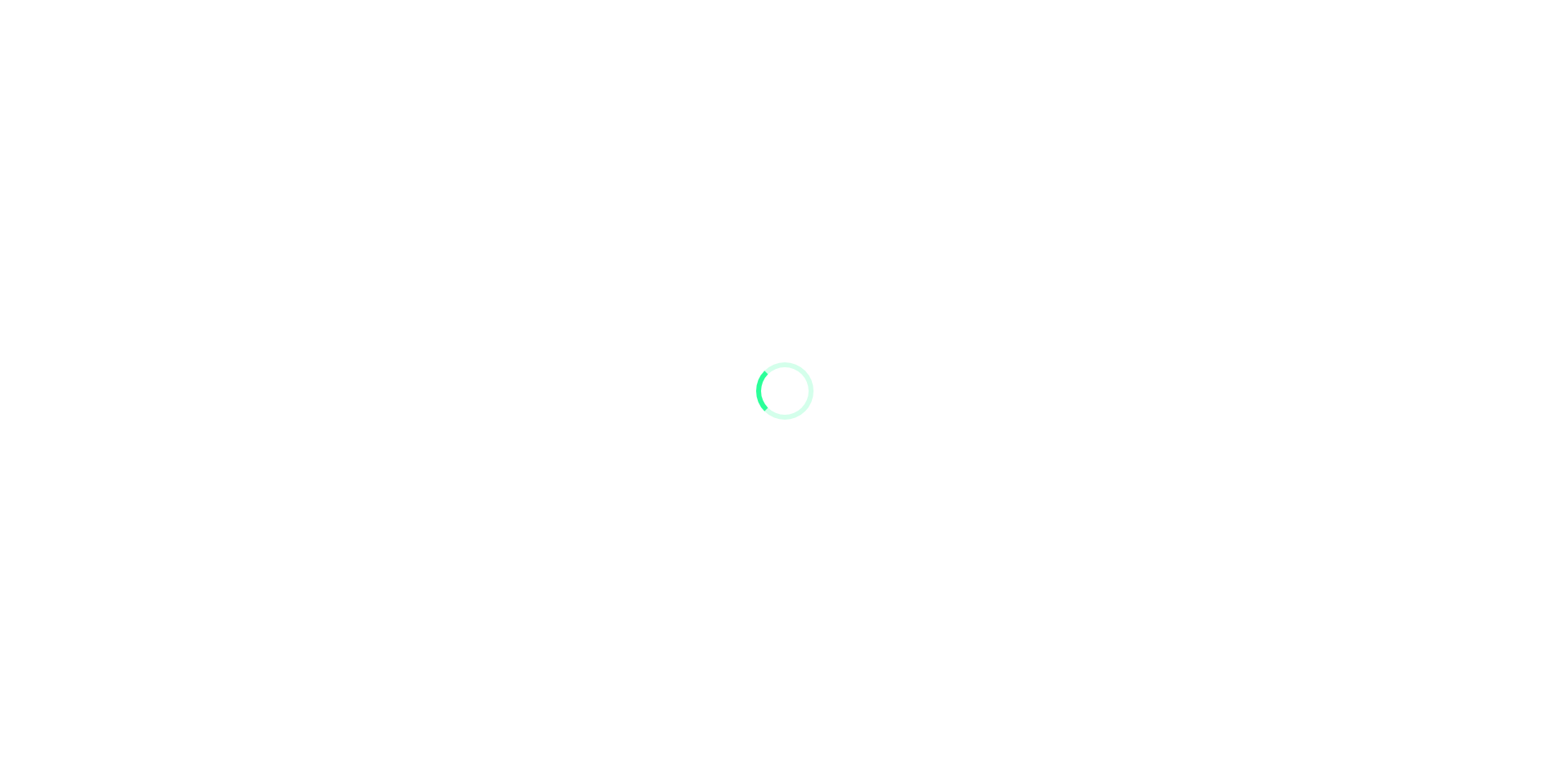scroll, scrollTop: 0, scrollLeft: 0, axis: both 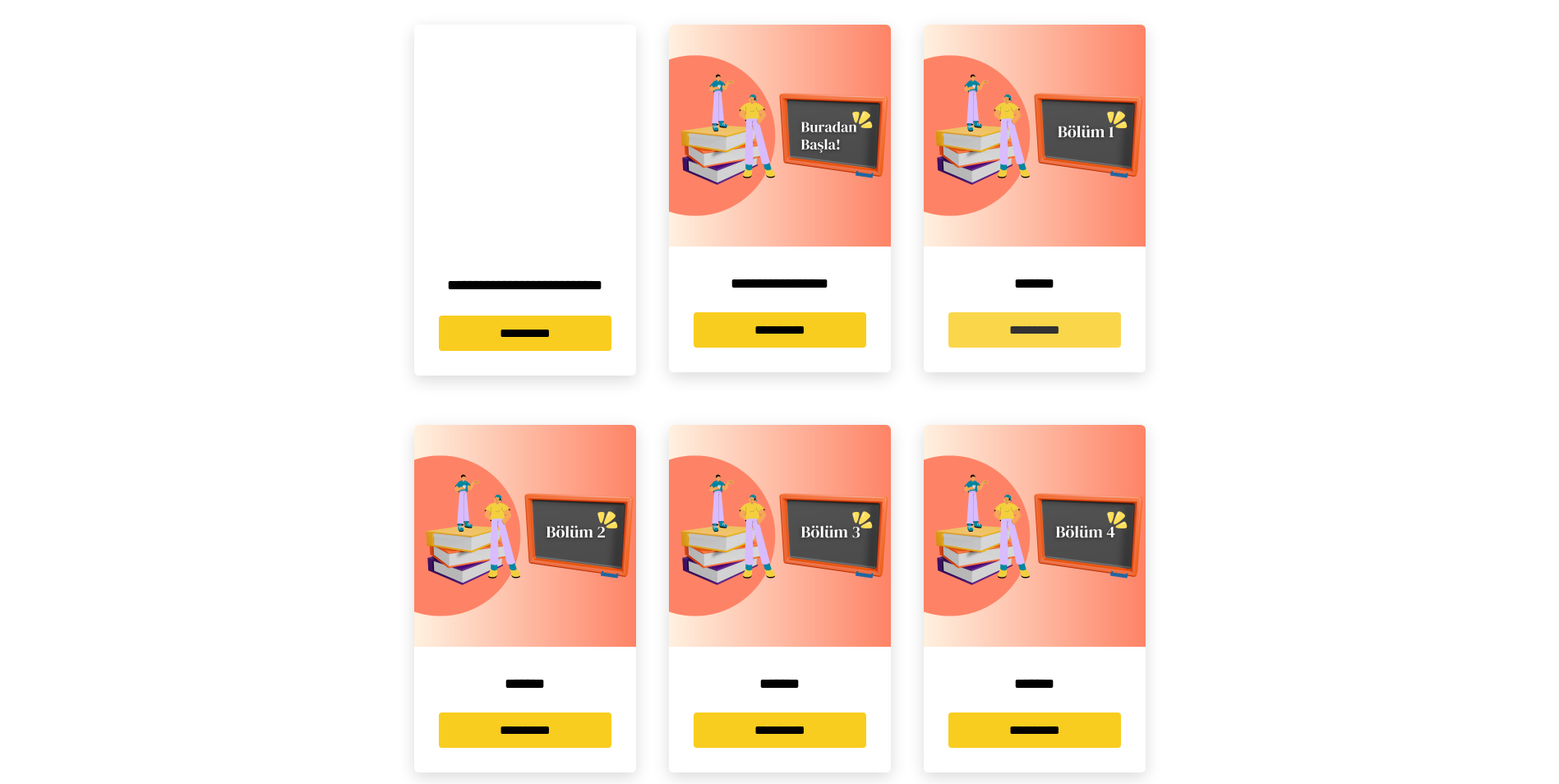 click on "**********" at bounding box center [1035, 330] 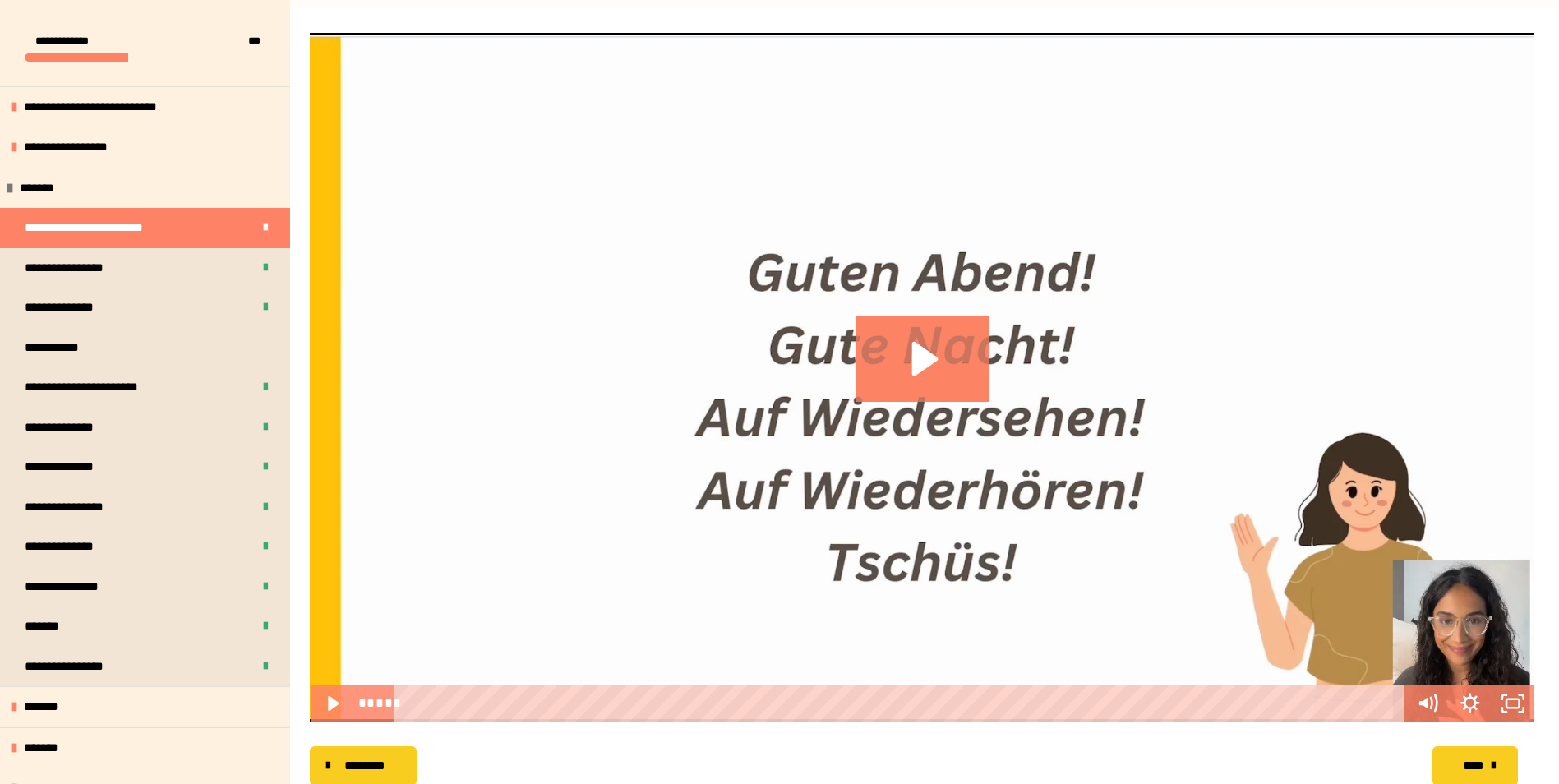 scroll, scrollTop: 247, scrollLeft: 0, axis: vertical 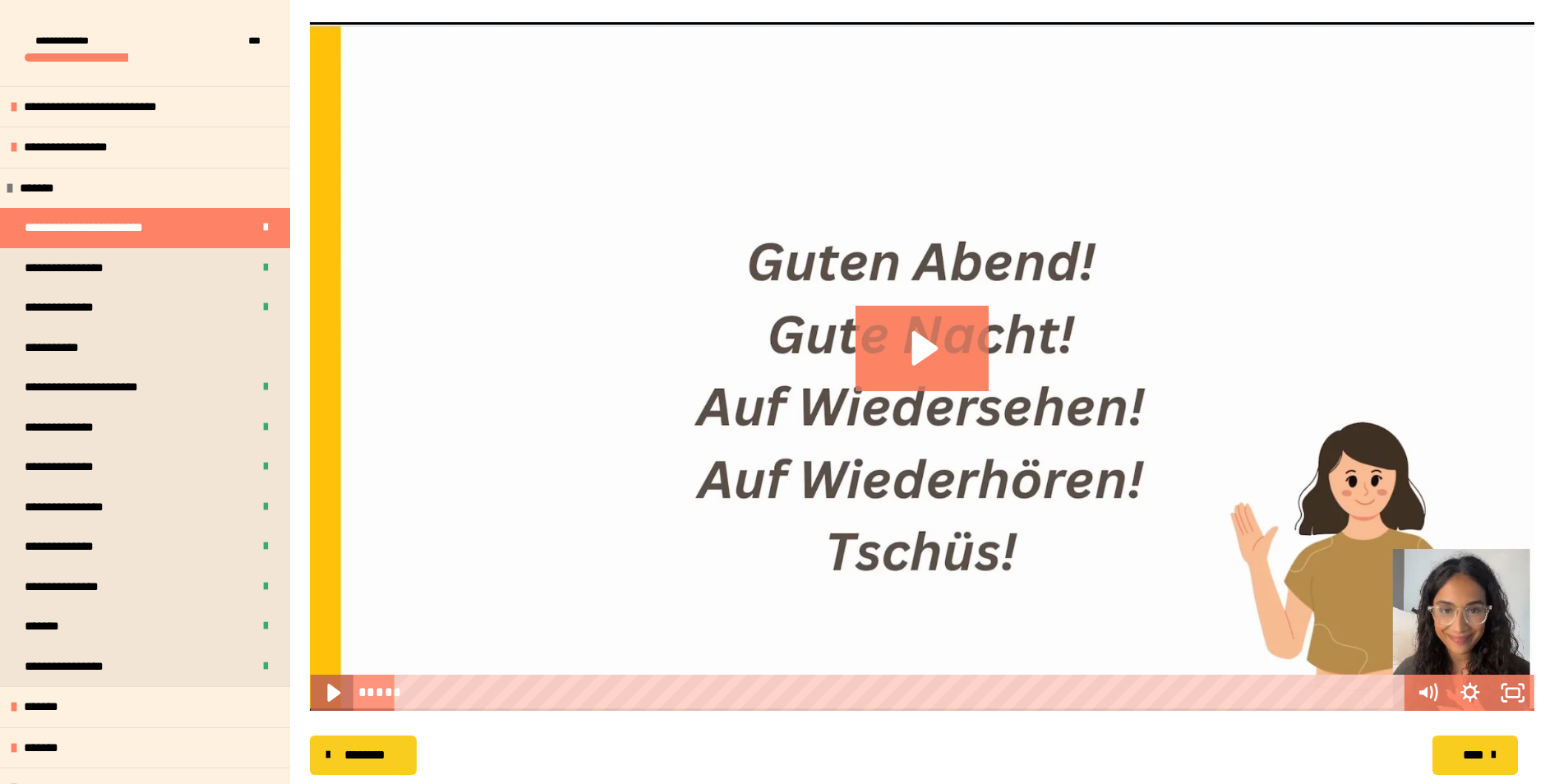 click 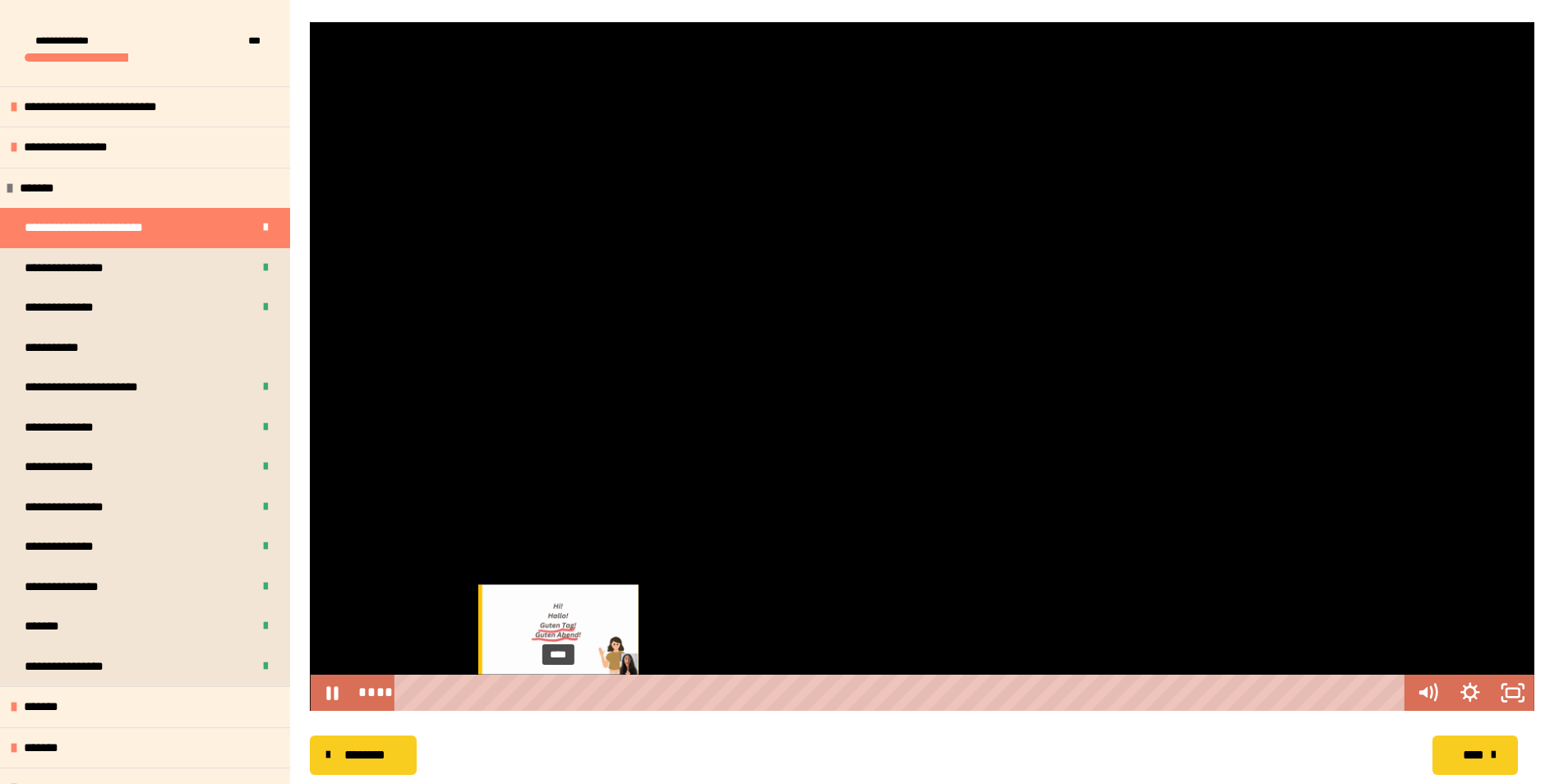 click on "****" at bounding box center [902, 693] 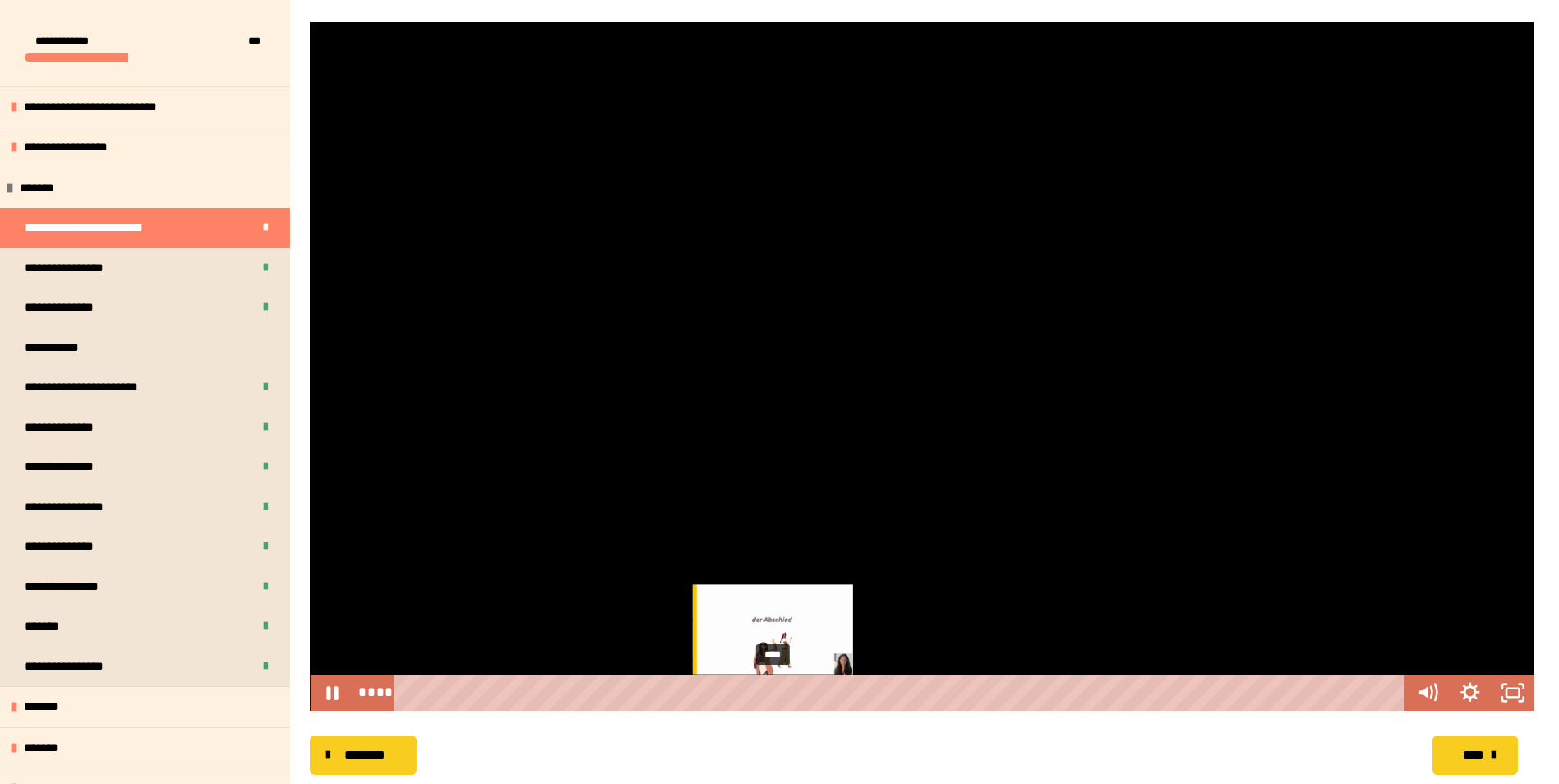 click on "****" at bounding box center [902, 693] 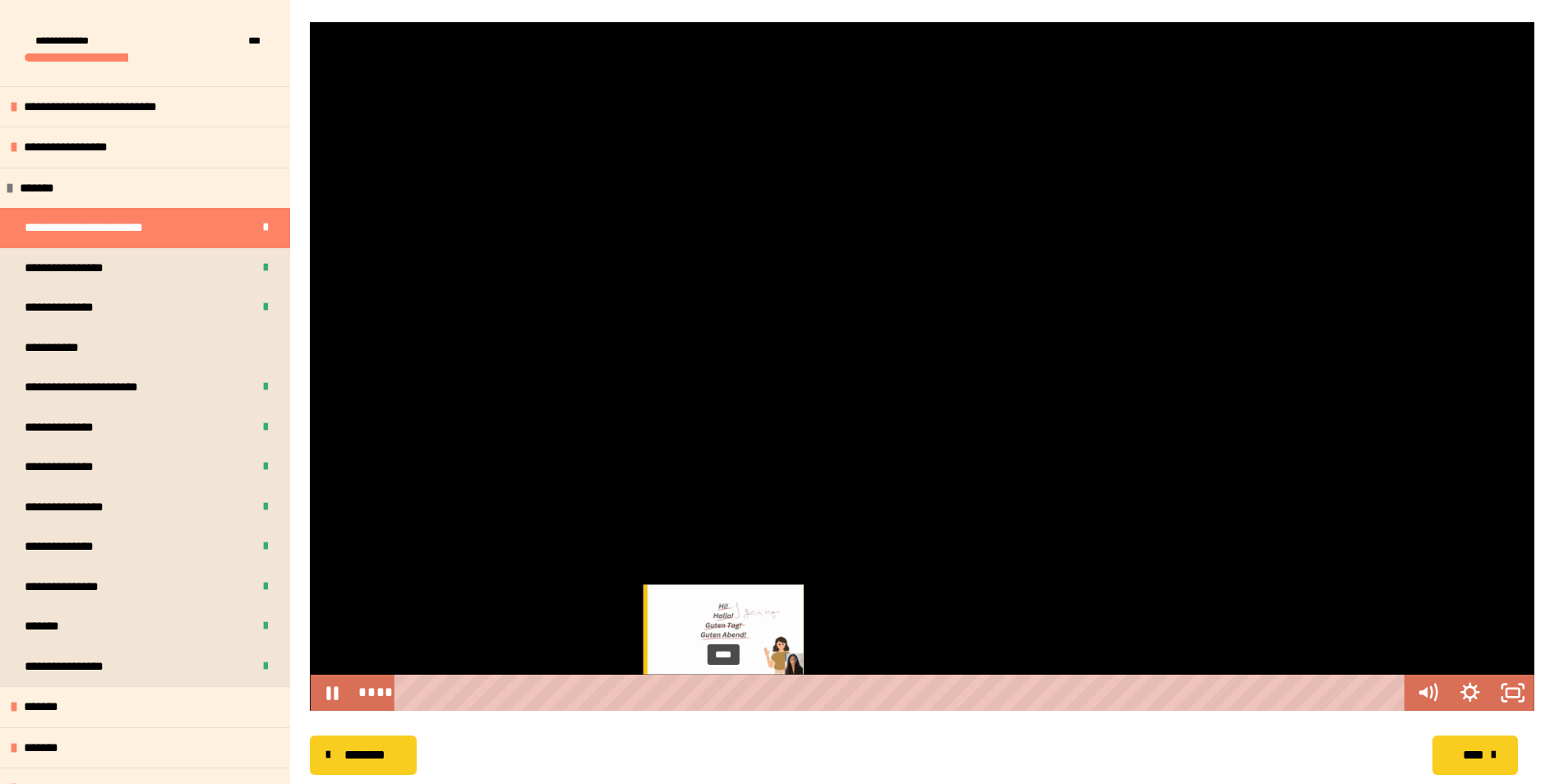 click on "****" at bounding box center (902, 693) 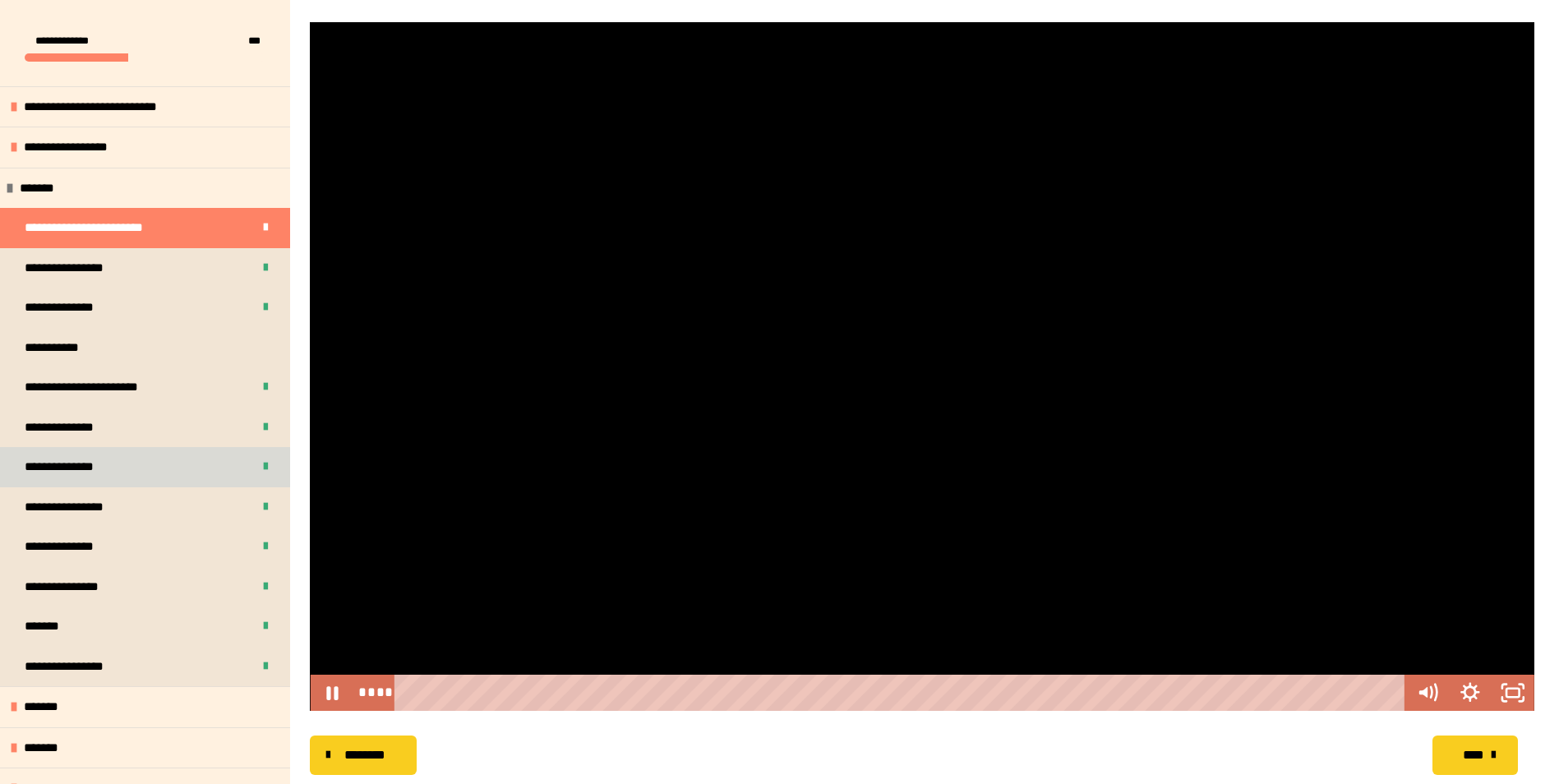 click on "**********" at bounding box center (76, 467) 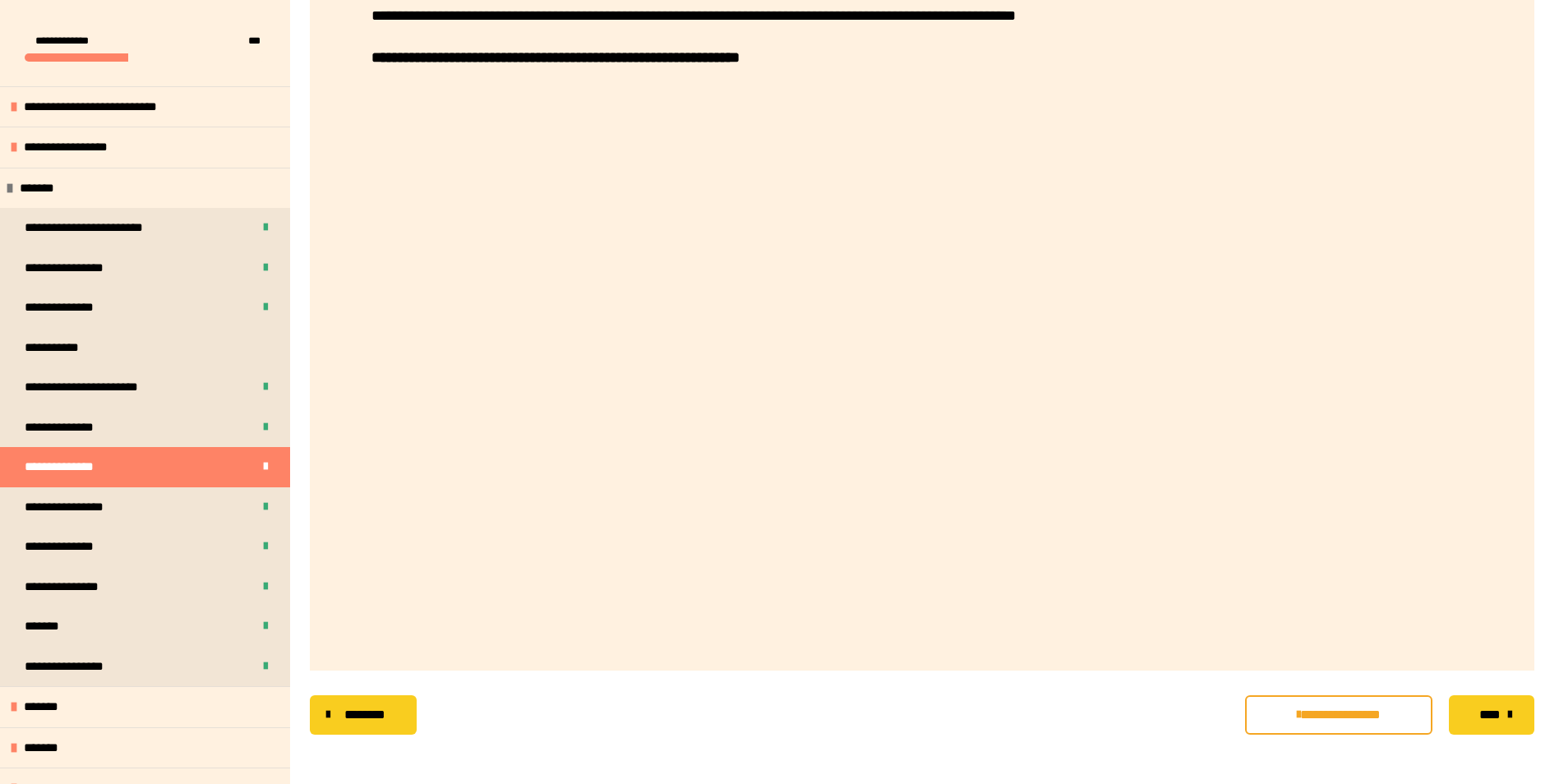 scroll, scrollTop: 454, scrollLeft: 0, axis: vertical 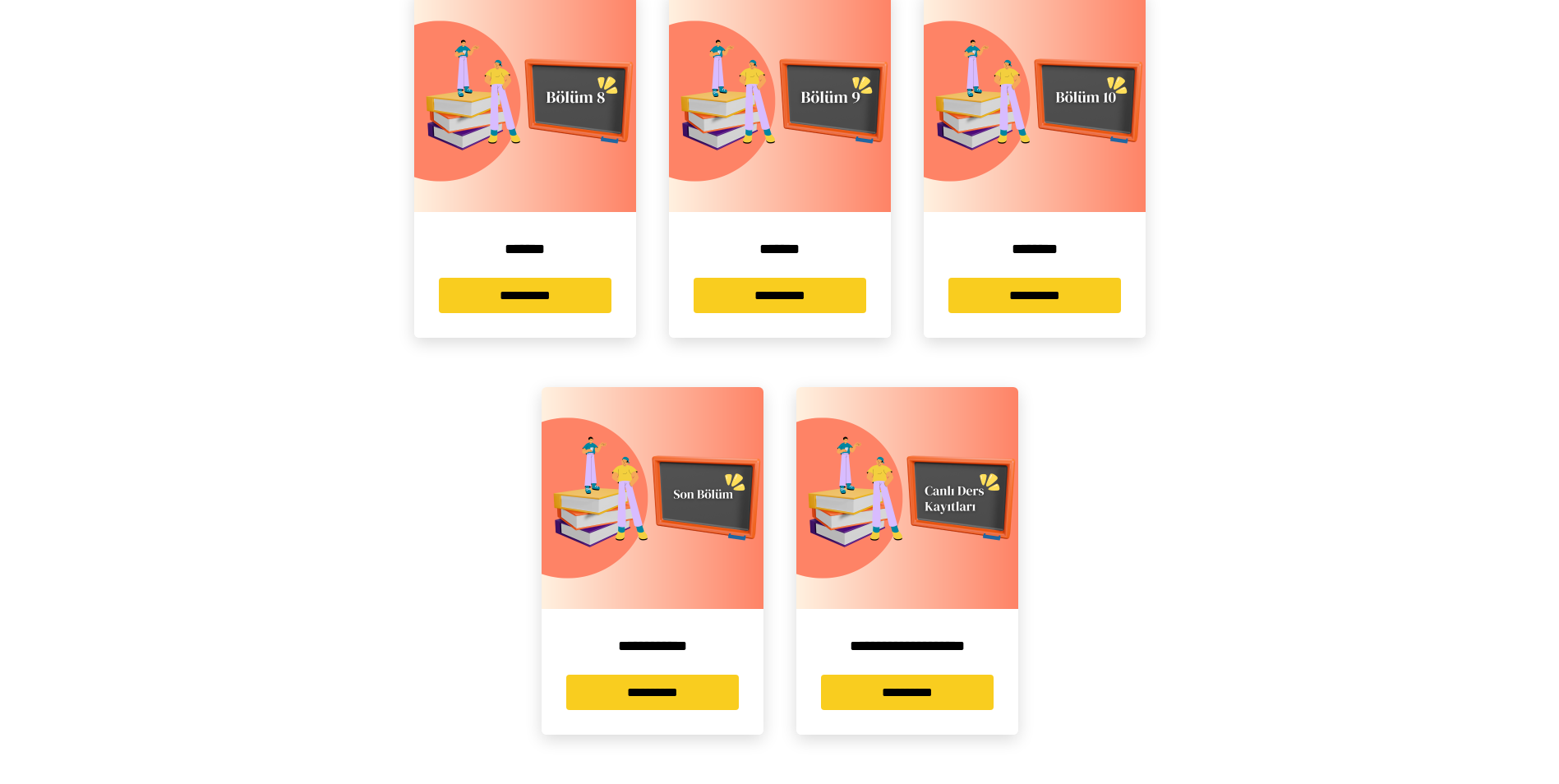 click at bounding box center (907, 498) 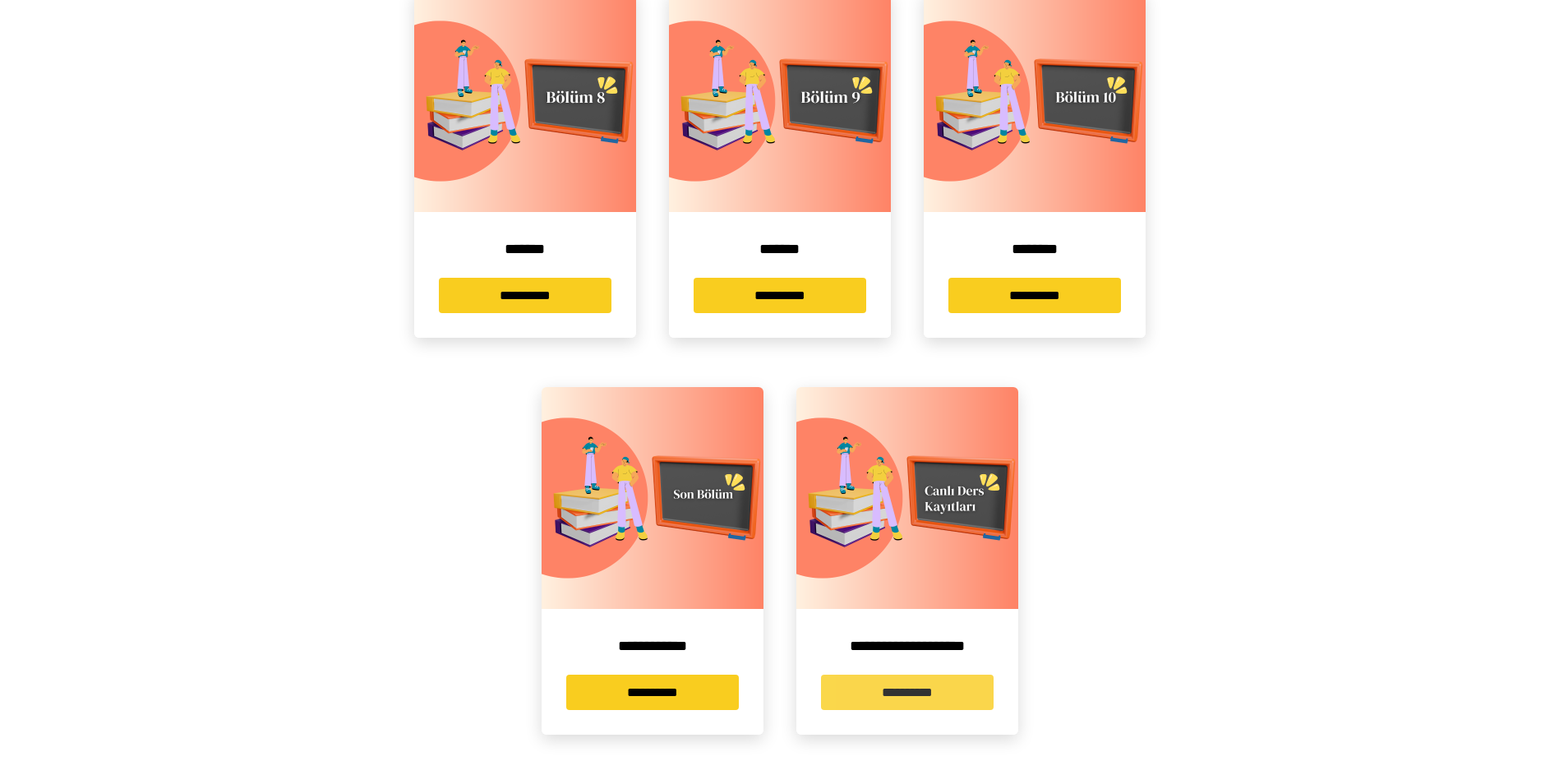 click on "**********" at bounding box center [907, 692] 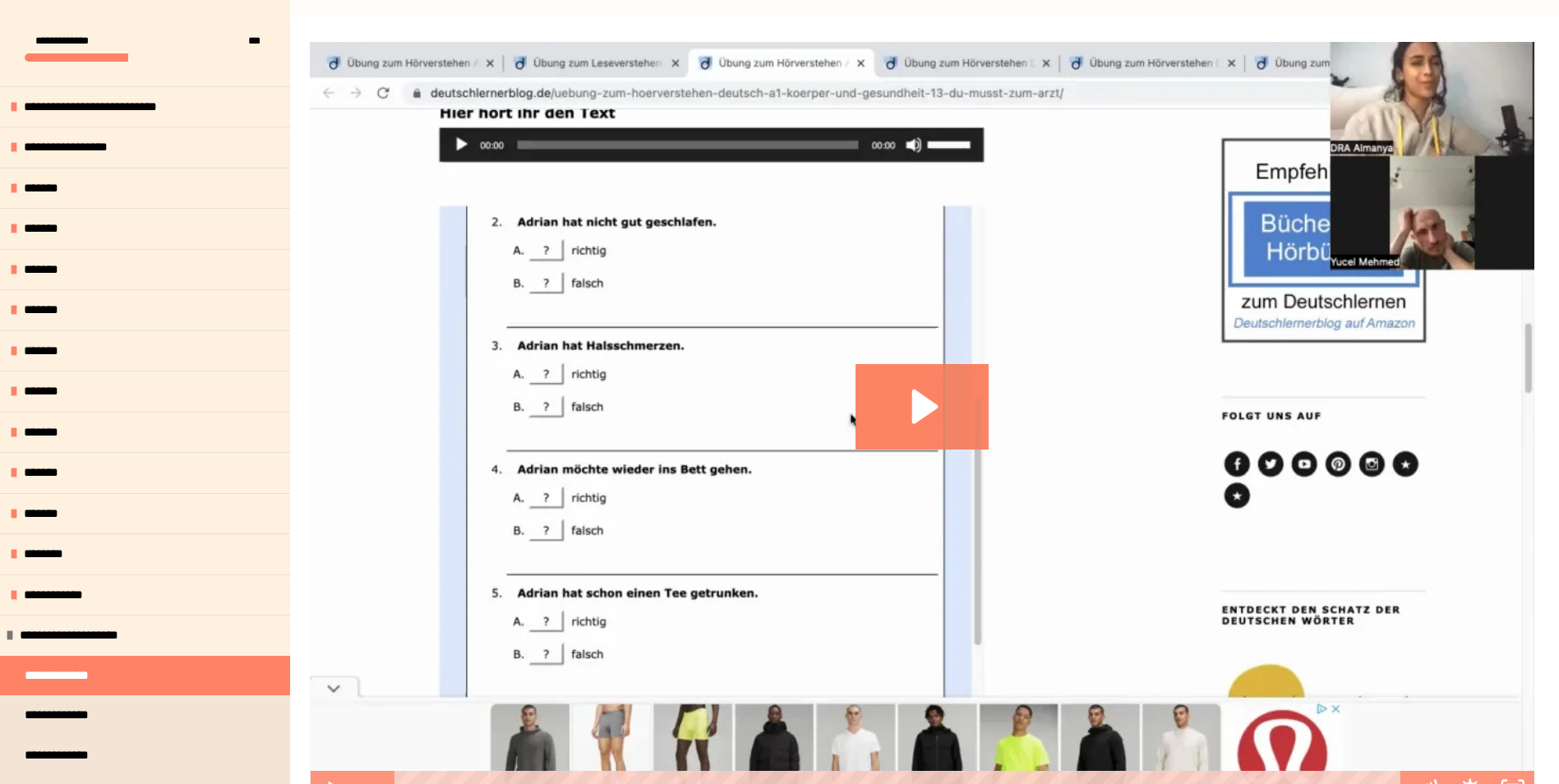 scroll, scrollTop: 247, scrollLeft: 0, axis: vertical 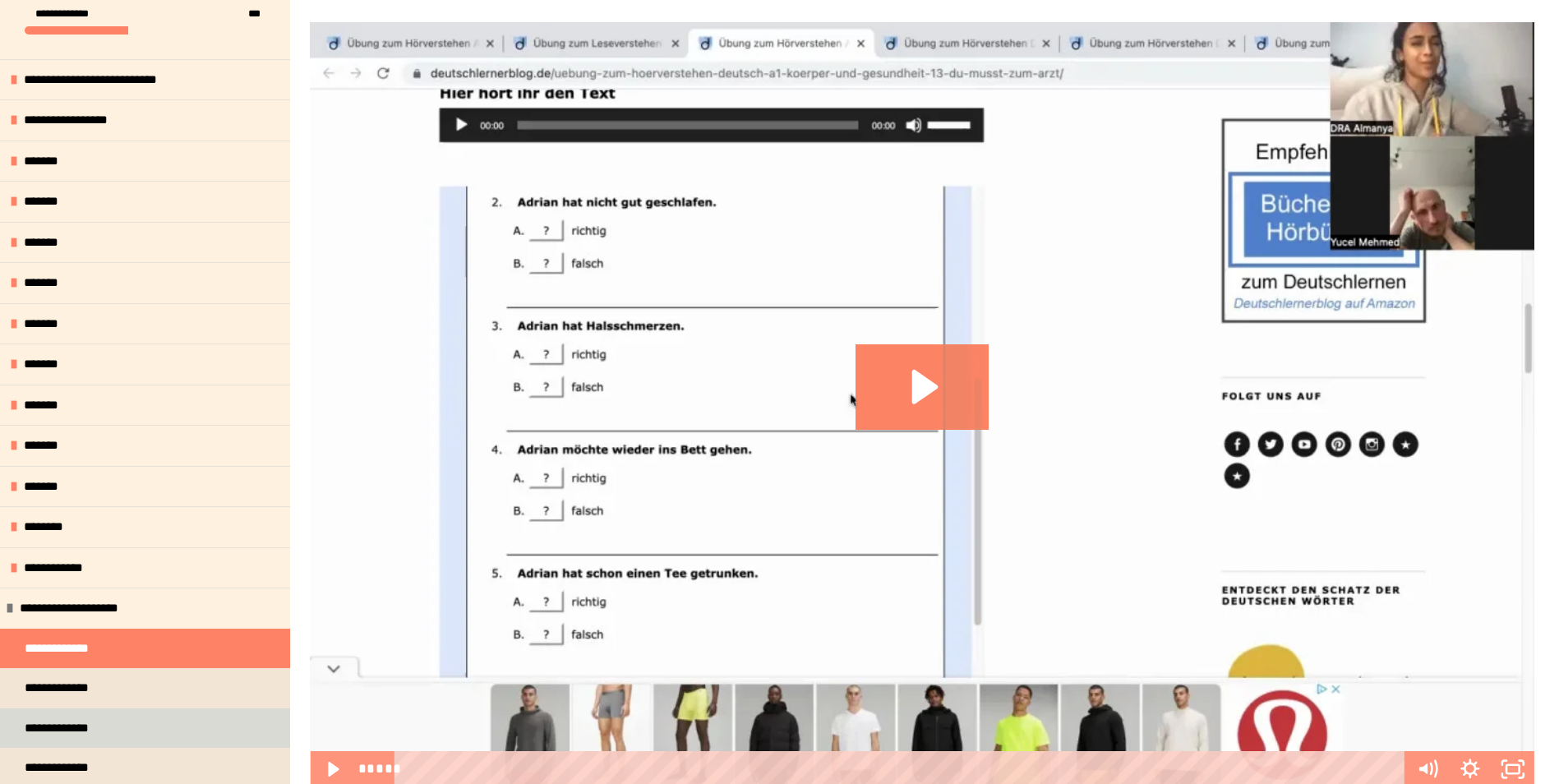 click on "**********" at bounding box center (62, 728) 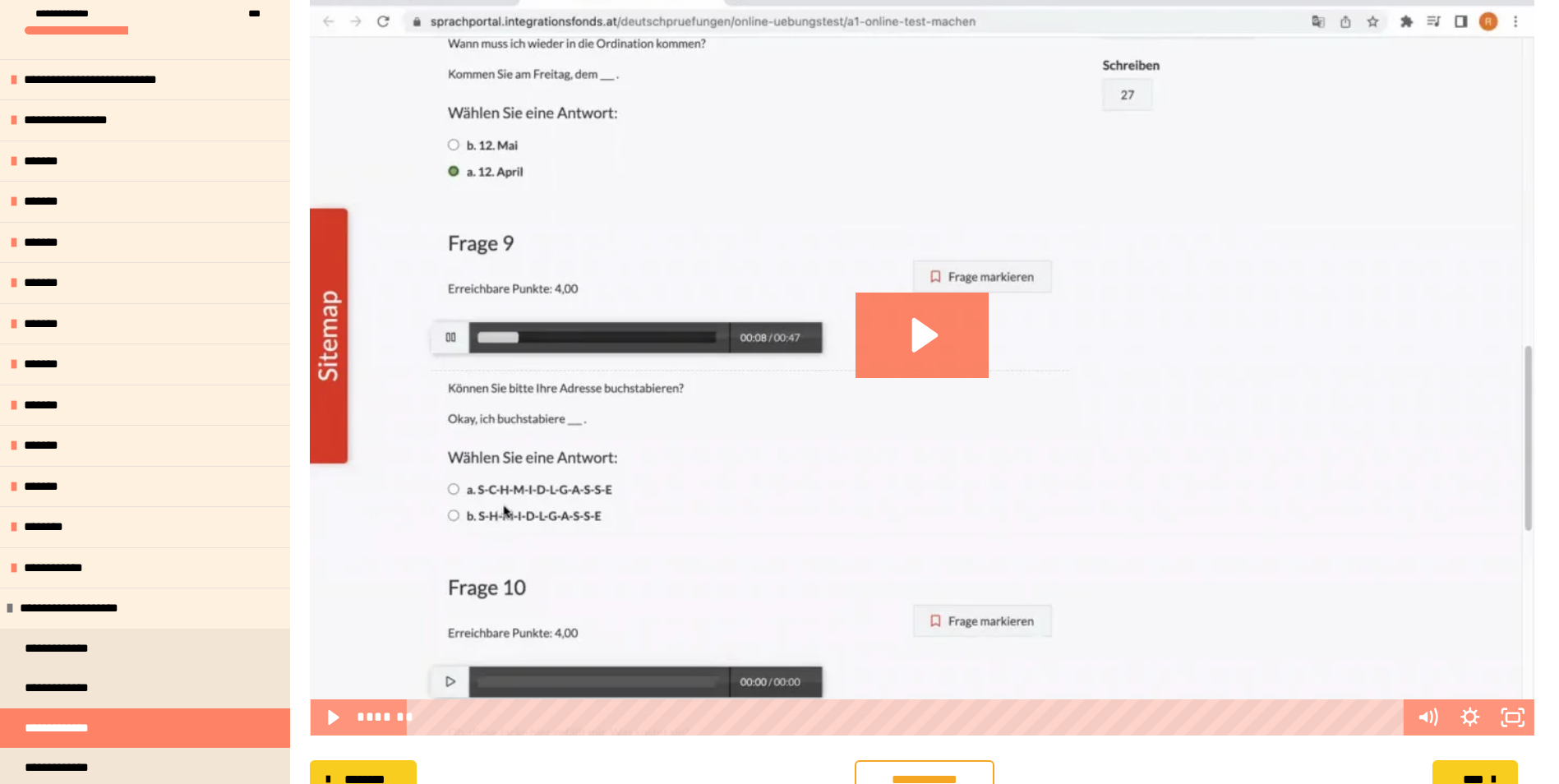 scroll, scrollTop: 363, scrollLeft: 0, axis: vertical 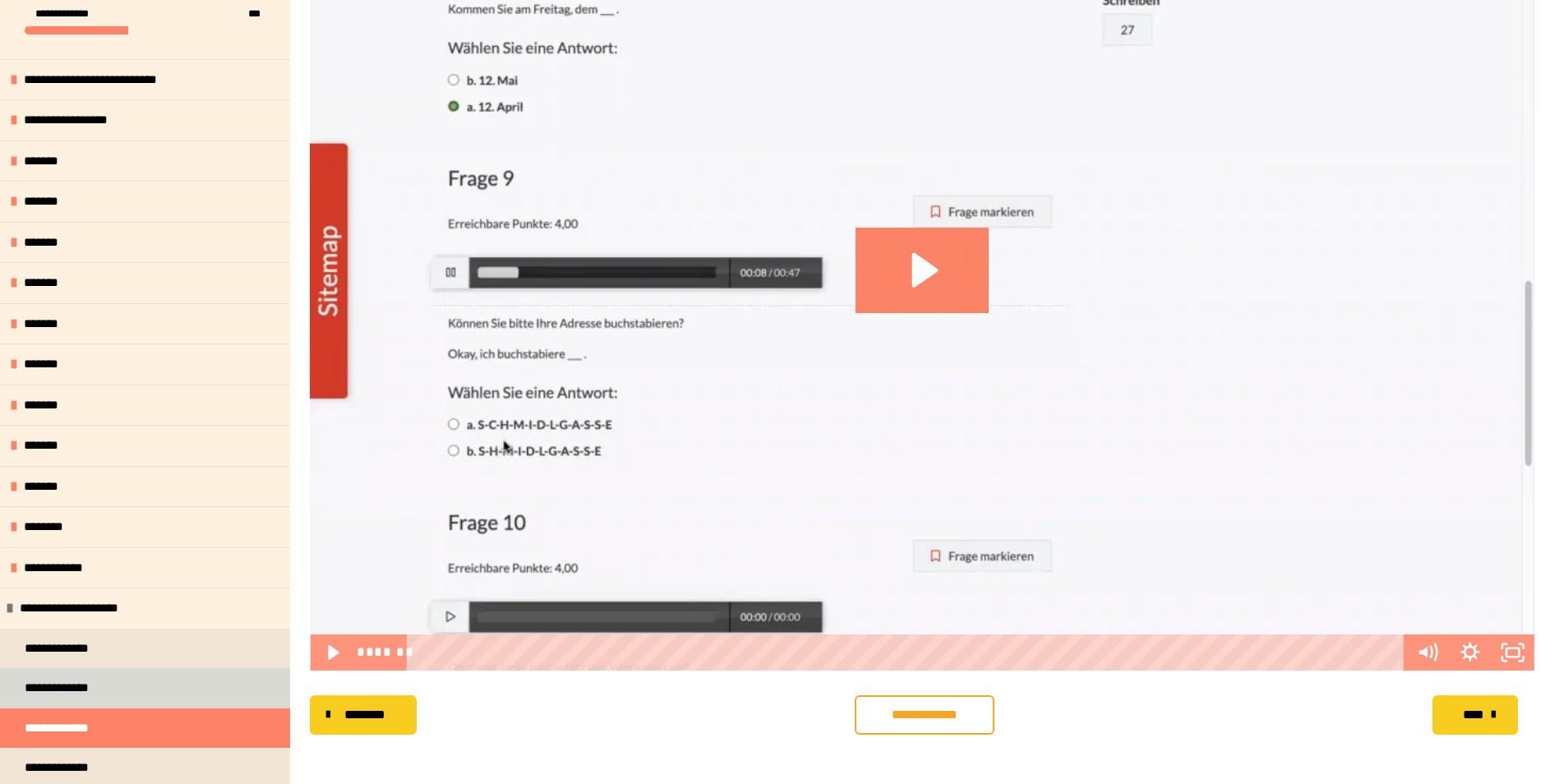 click on "**********" at bounding box center (145, 688) 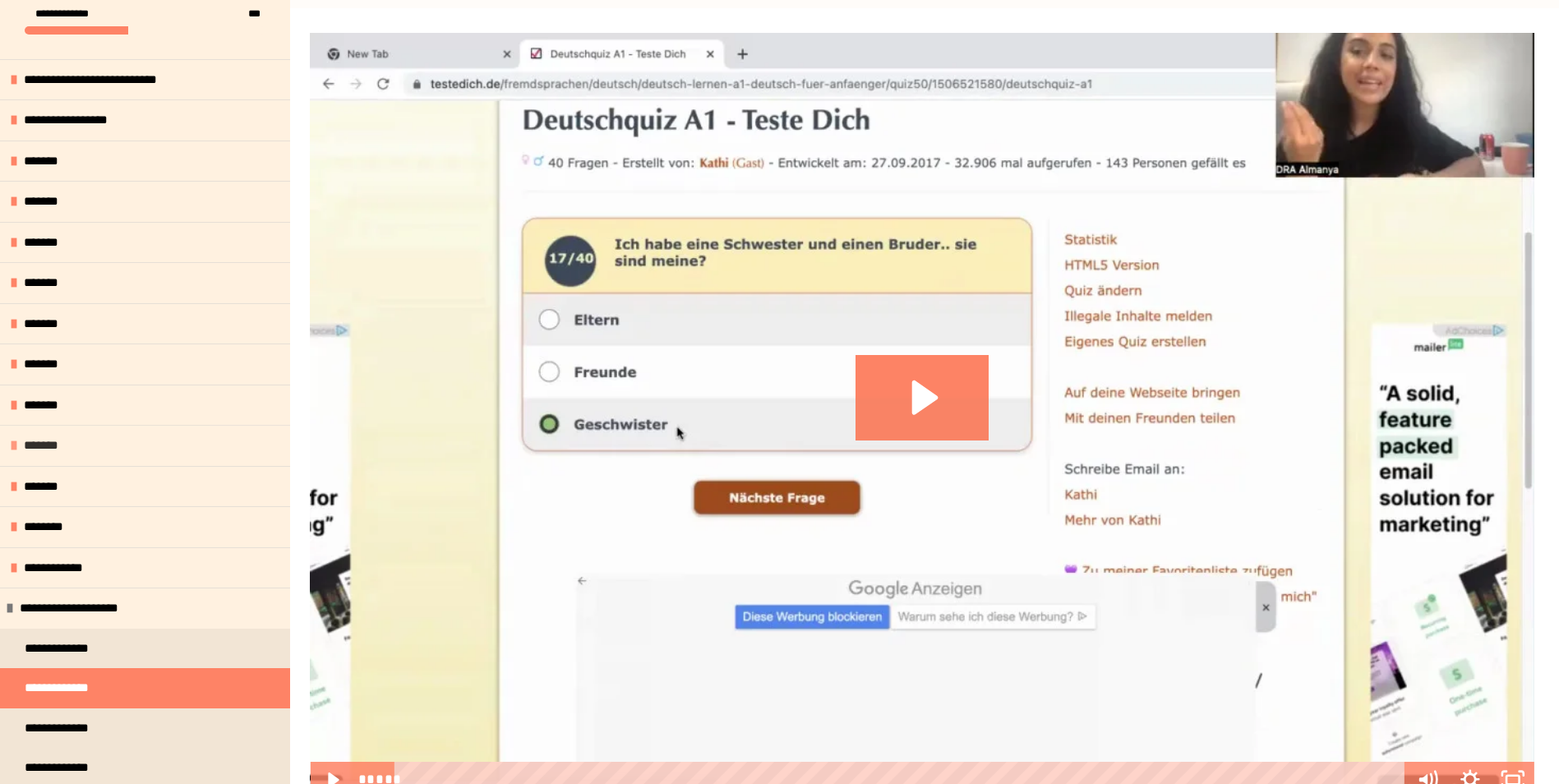 scroll, scrollTop: 0, scrollLeft: 0, axis: both 